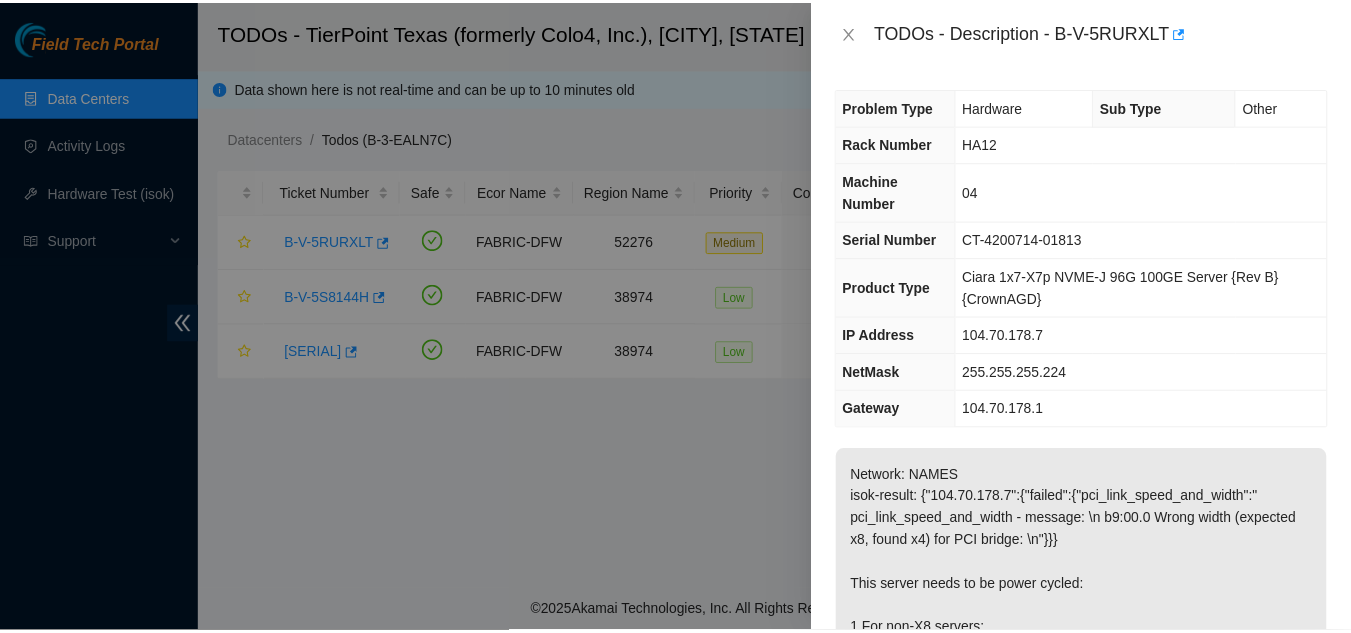 scroll, scrollTop: 0, scrollLeft: 0, axis: both 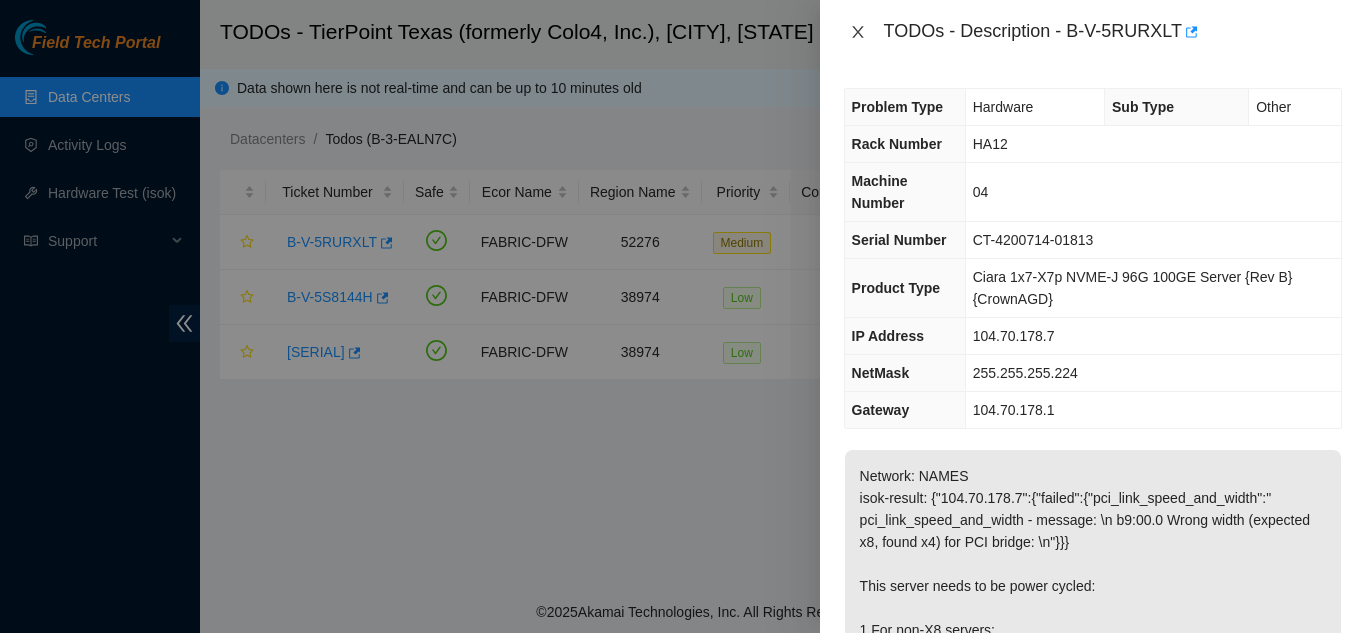 click 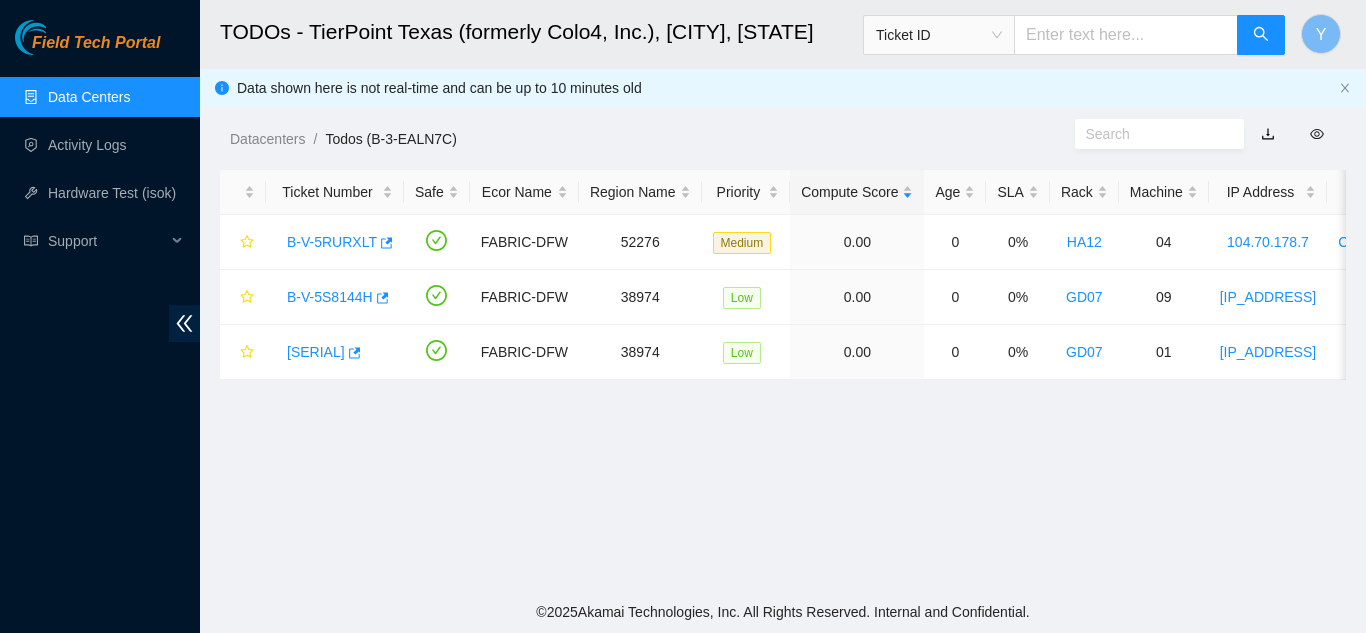 click on "Data Centers" at bounding box center [89, 97] 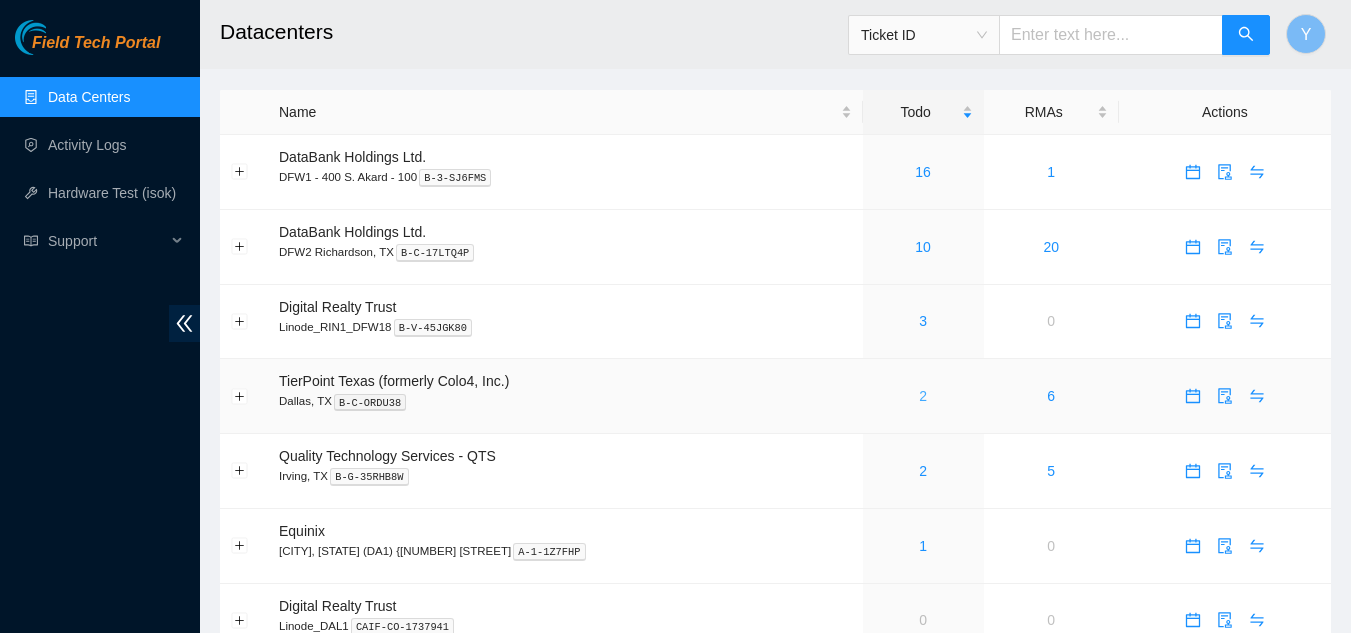 click on "2" at bounding box center (923, 396) 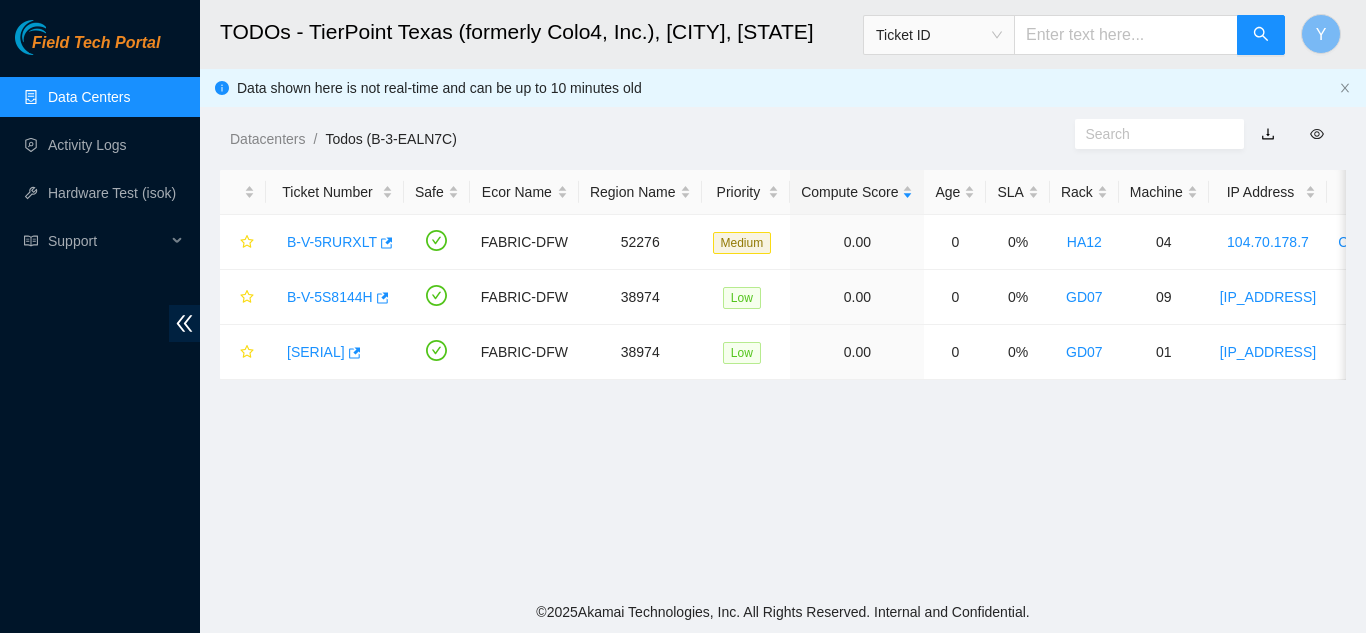 click on "Data Centers" at bounding box center (89, 97) 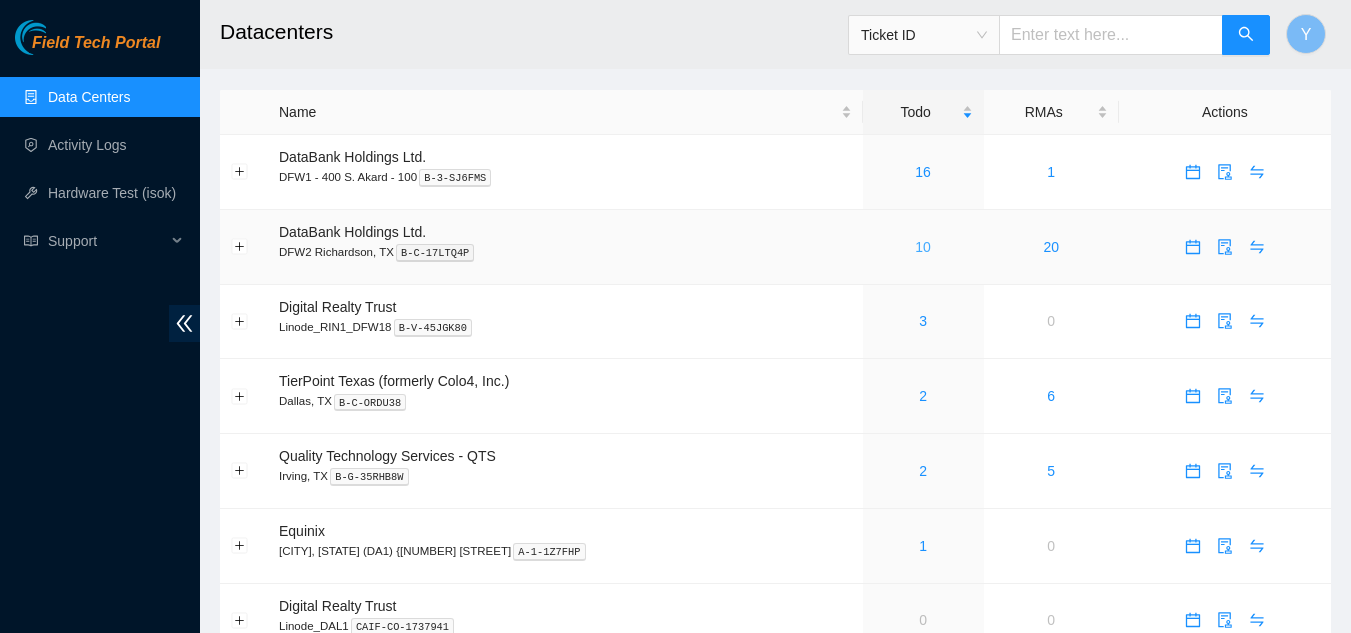 click on "10" at bounding box center (923, 247) 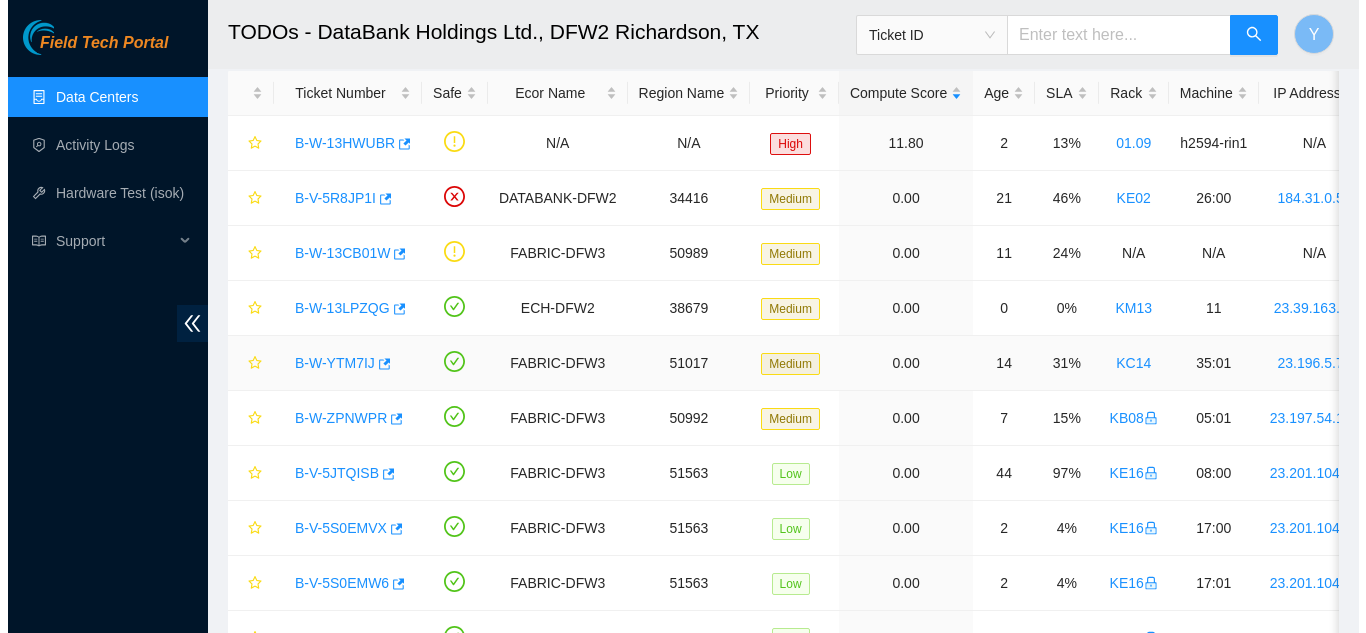 scroll, scrollTop: 0, scrollLeft: 0, axis: both 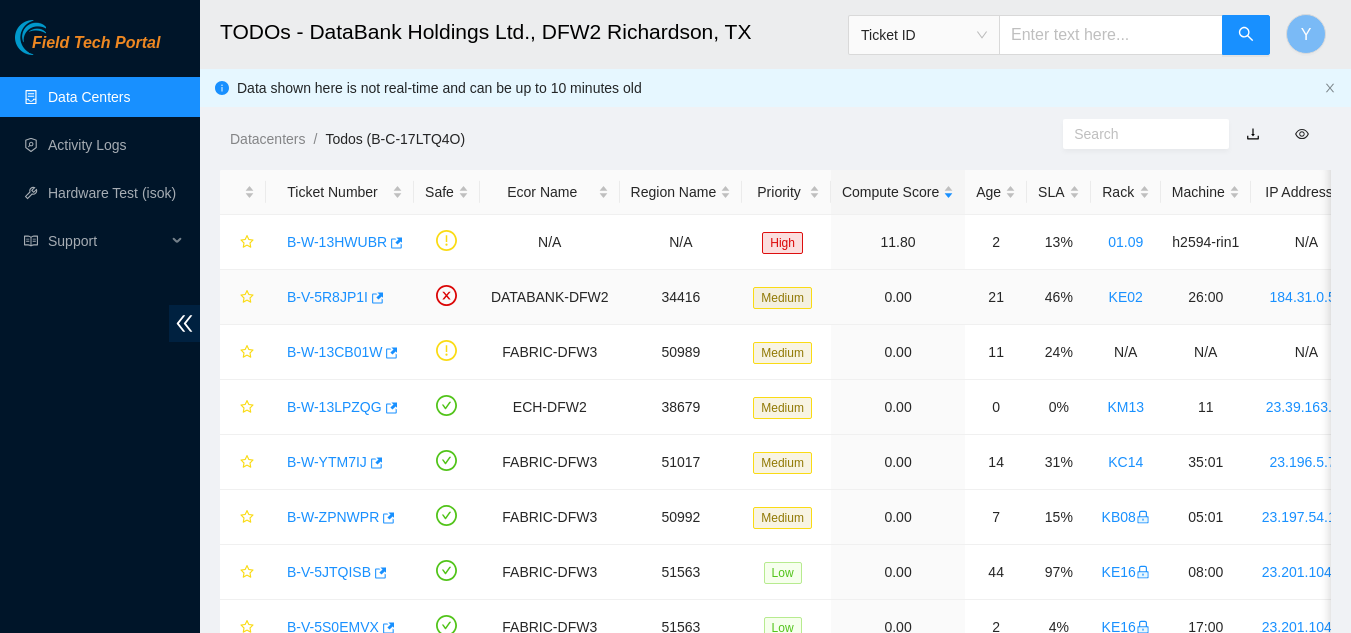 click on "B-V-5R8JP1I" at bounding box center [327, 297] 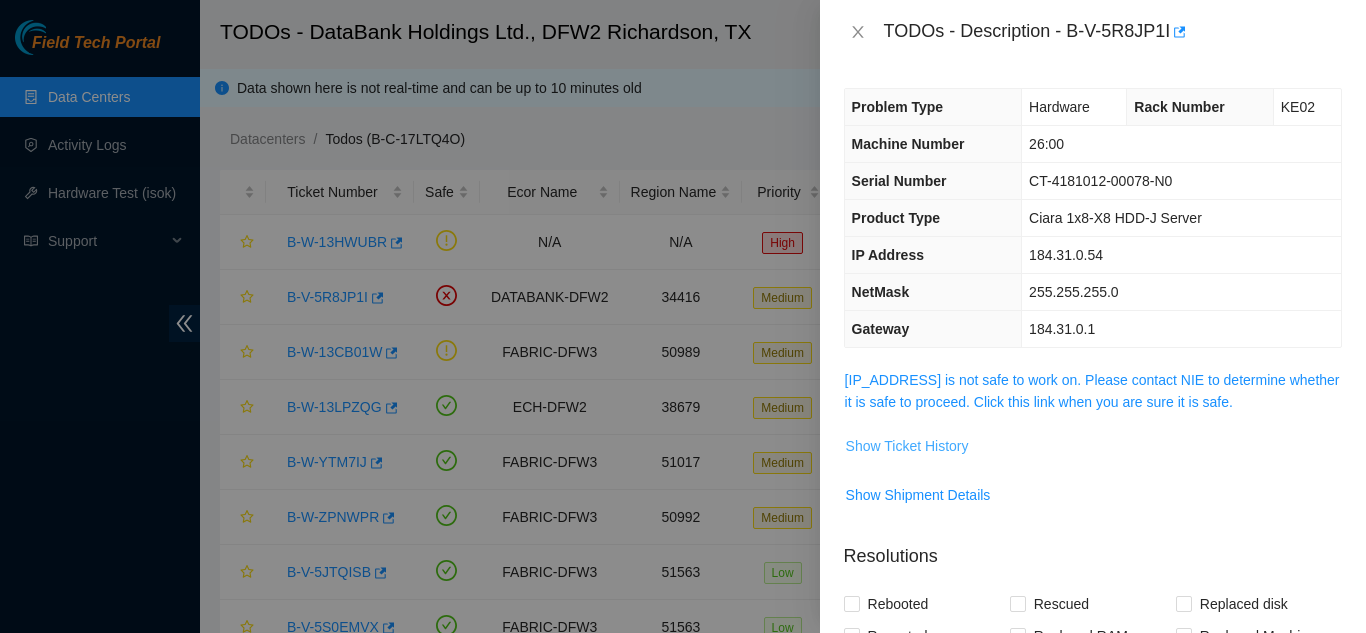 click on "Show Ticket History" at bounding box center [907, 446] 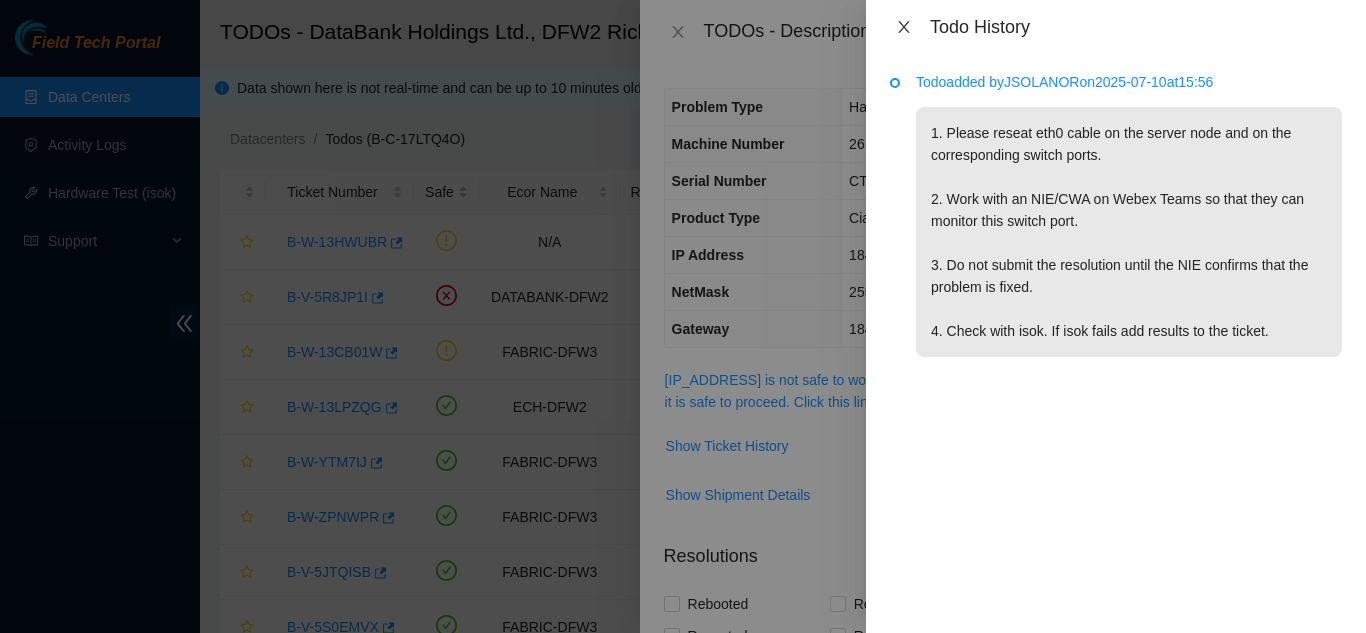 click 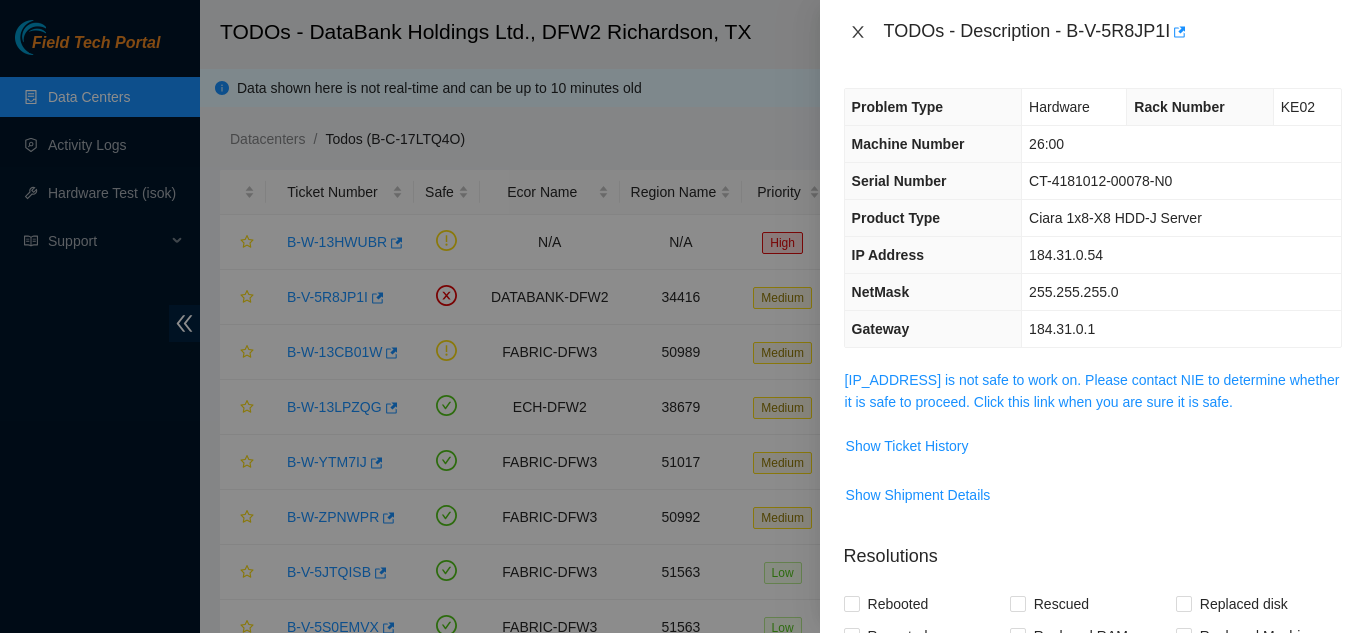 click 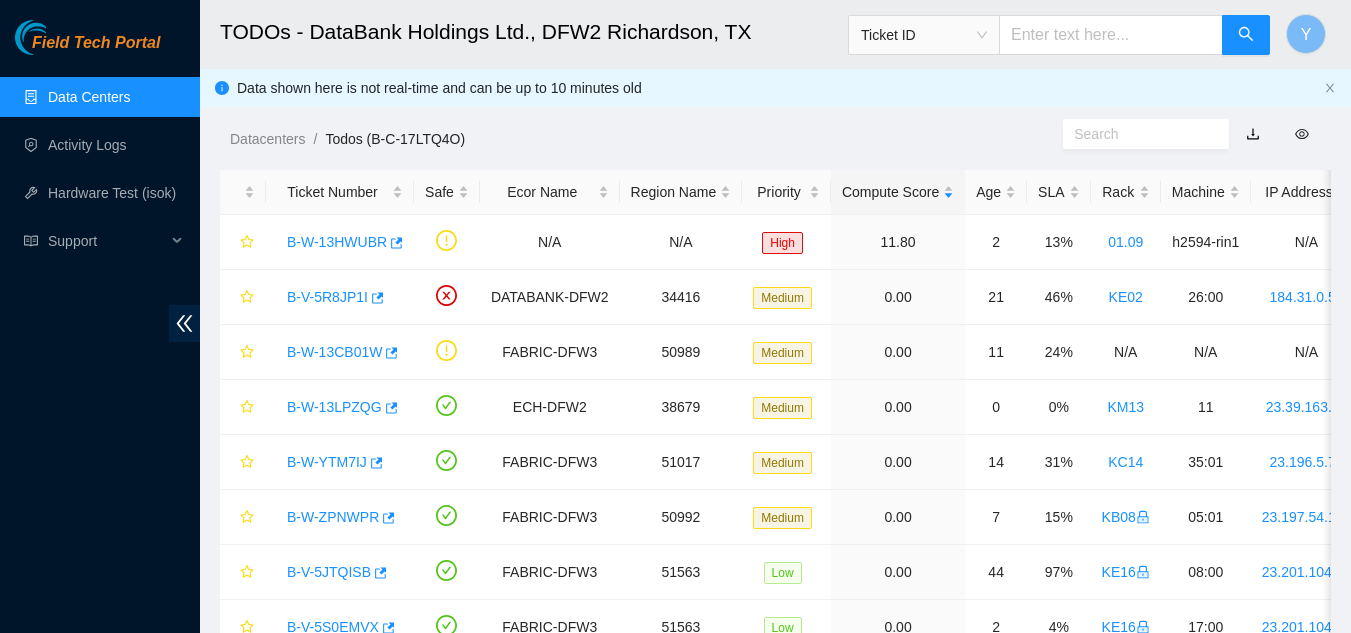 click on "Data Centers" at bounding box center [89, 97] 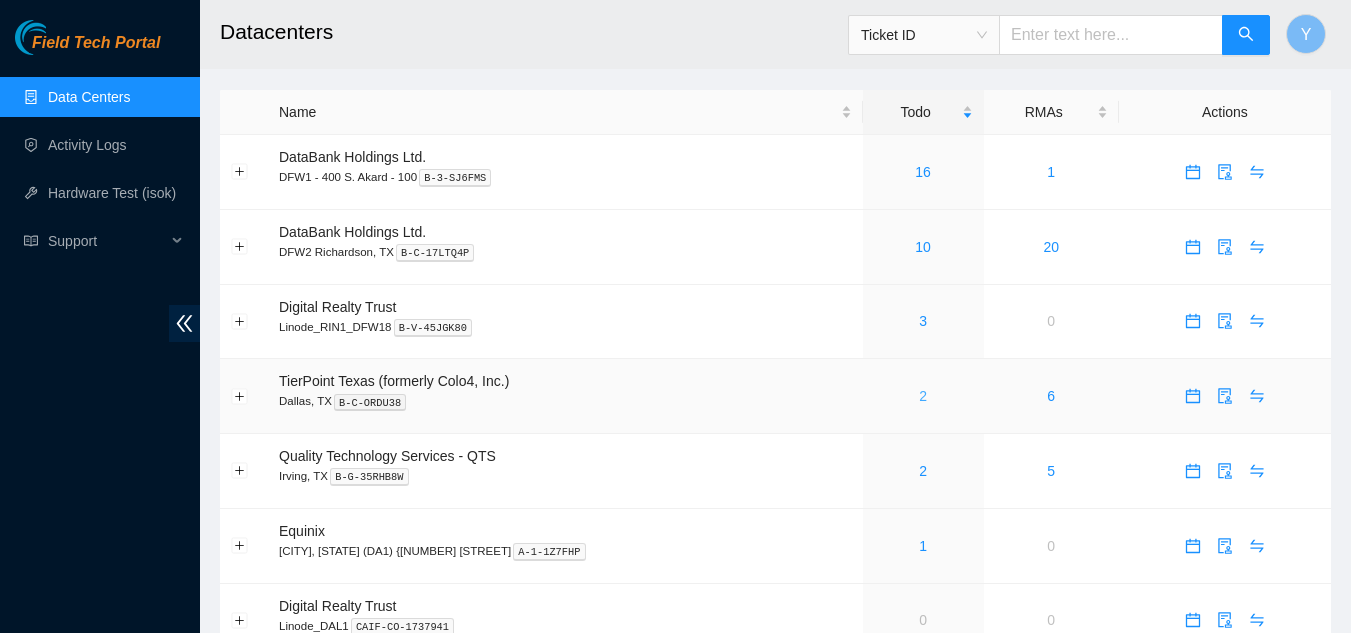 click on "2" at bounding box center (923, 396) 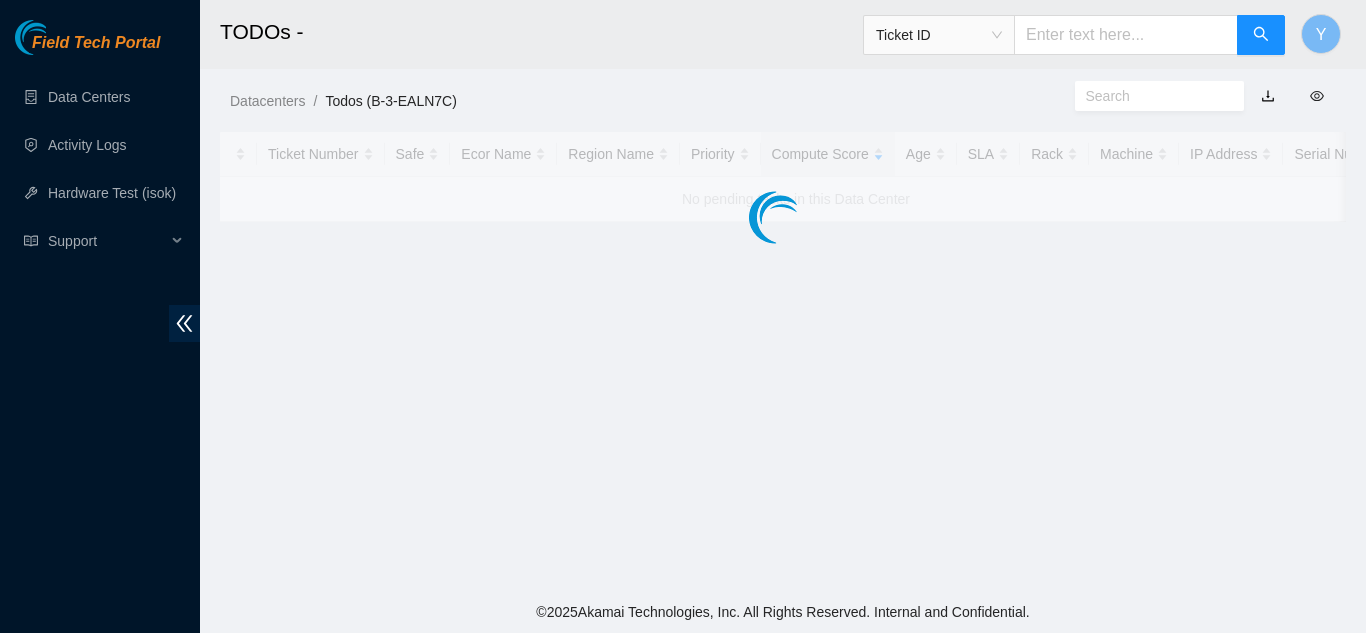scroll, scrollTop: 0, scrollLeft: 0, axis: both 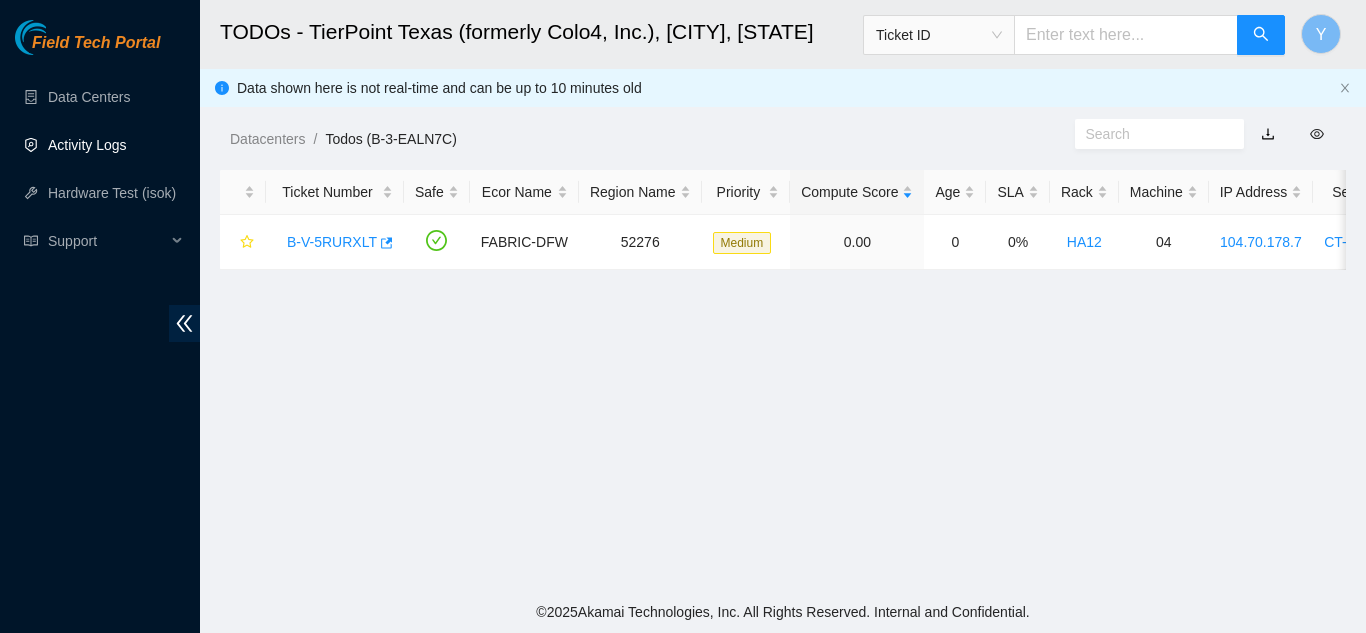 click on "Activity Logs" at bounding box center (87, 145) 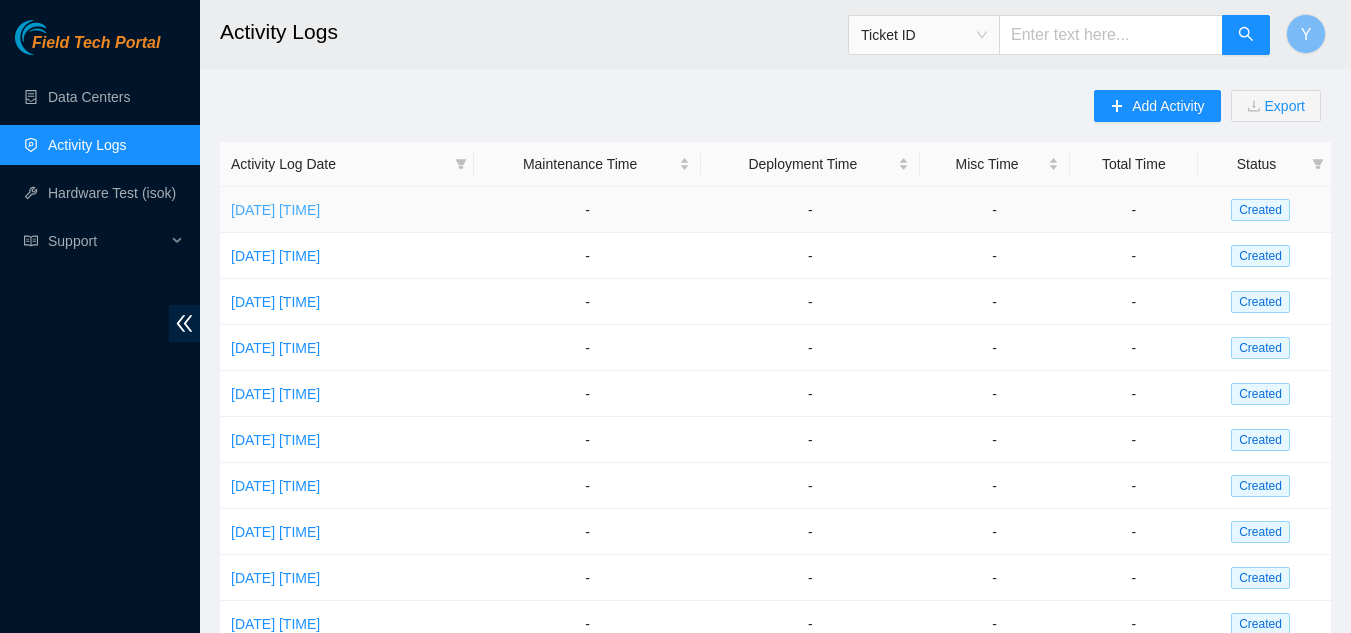 click on "[DATE] [TIME]" at bounding box center (275, 210) 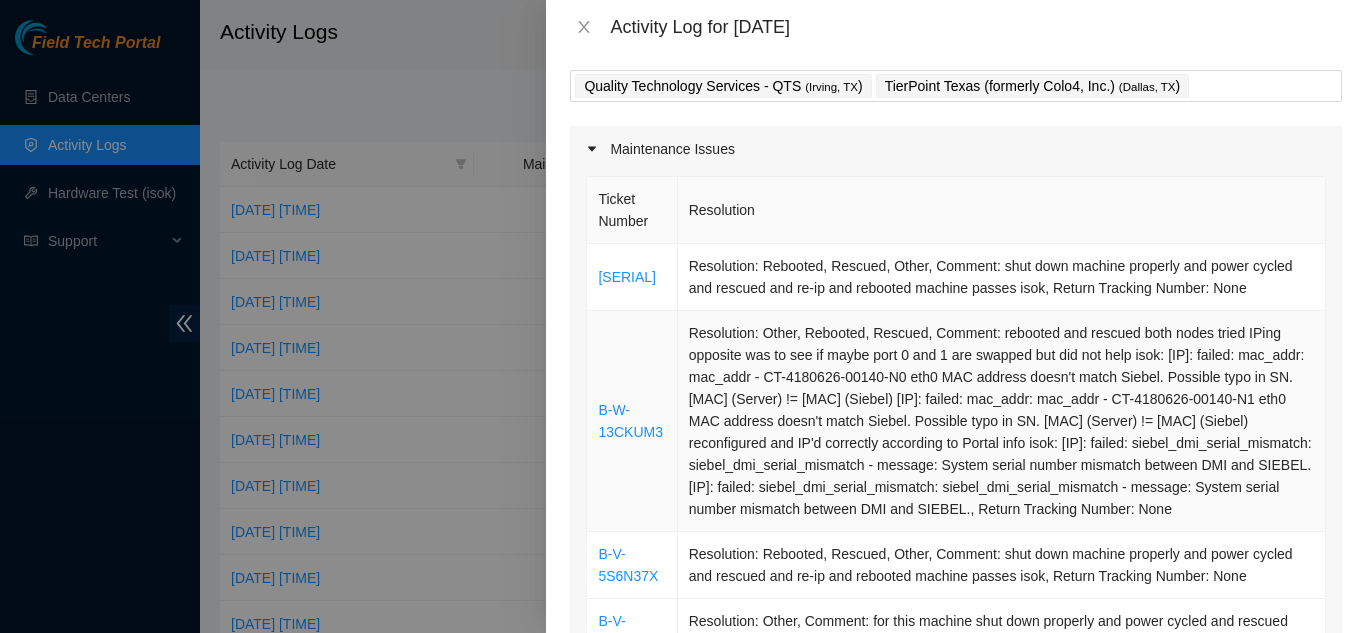 scroll, scrollTop: 0, scrollLeft: 0, axis: both 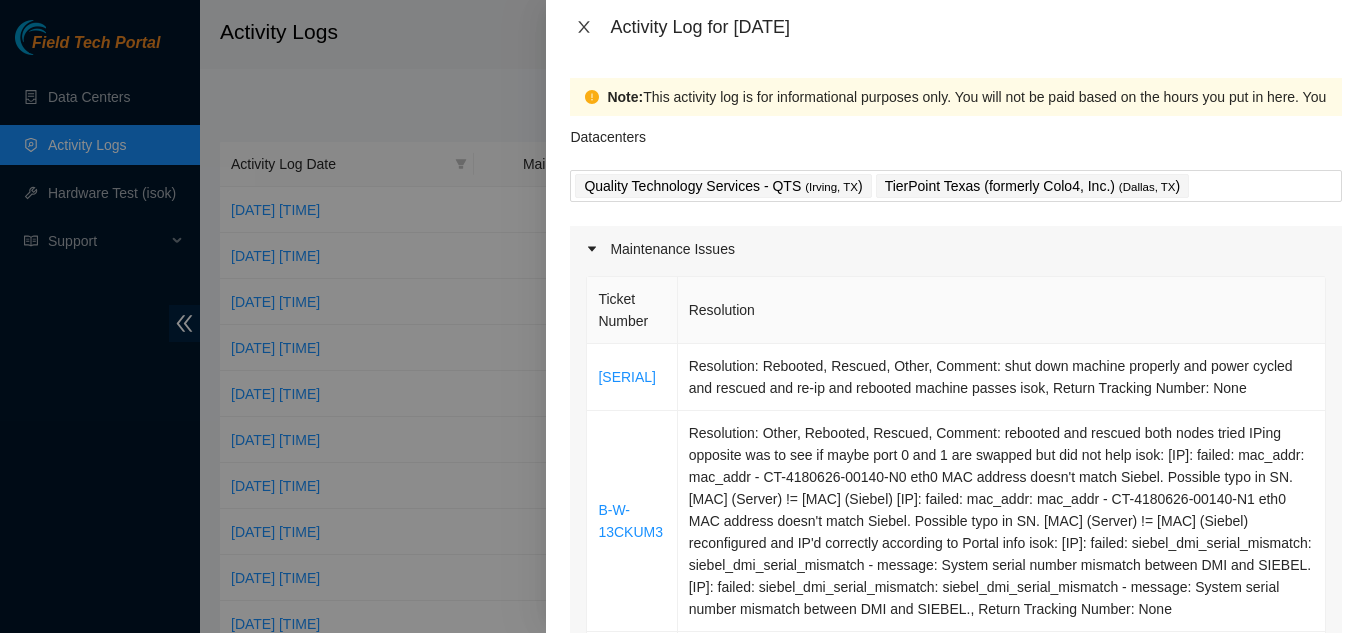 click 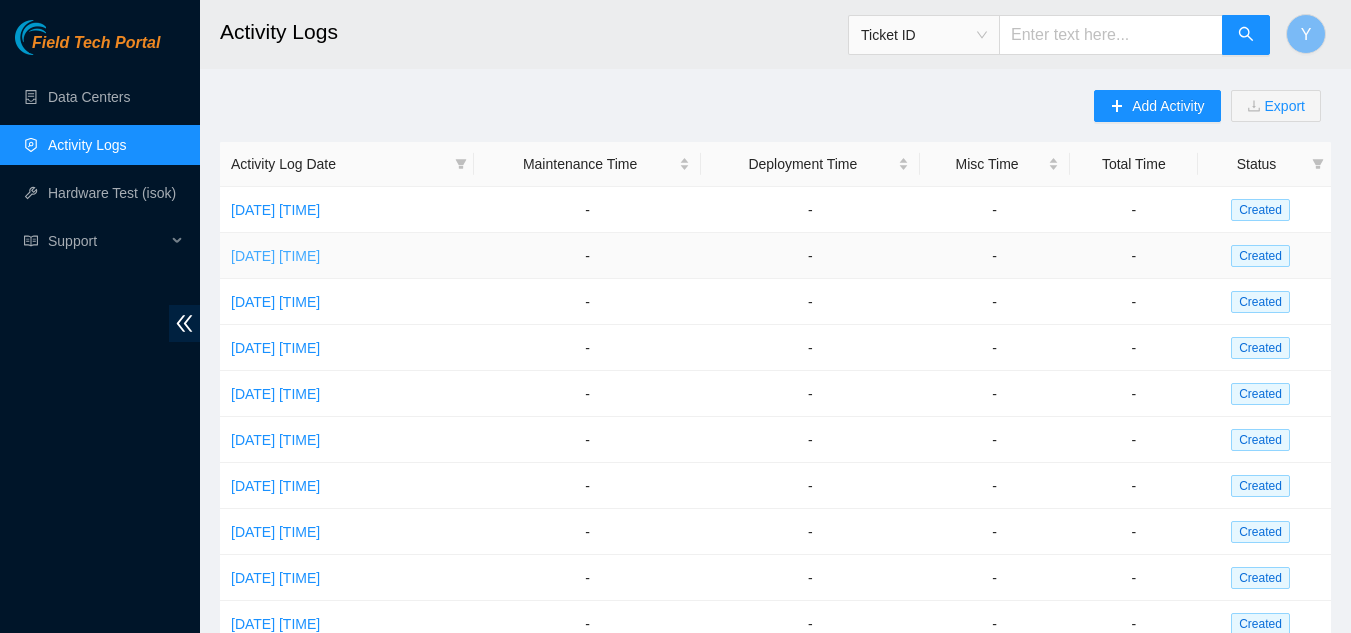 click on "[DATE] [TIME]" at bounding box center (275, 256) 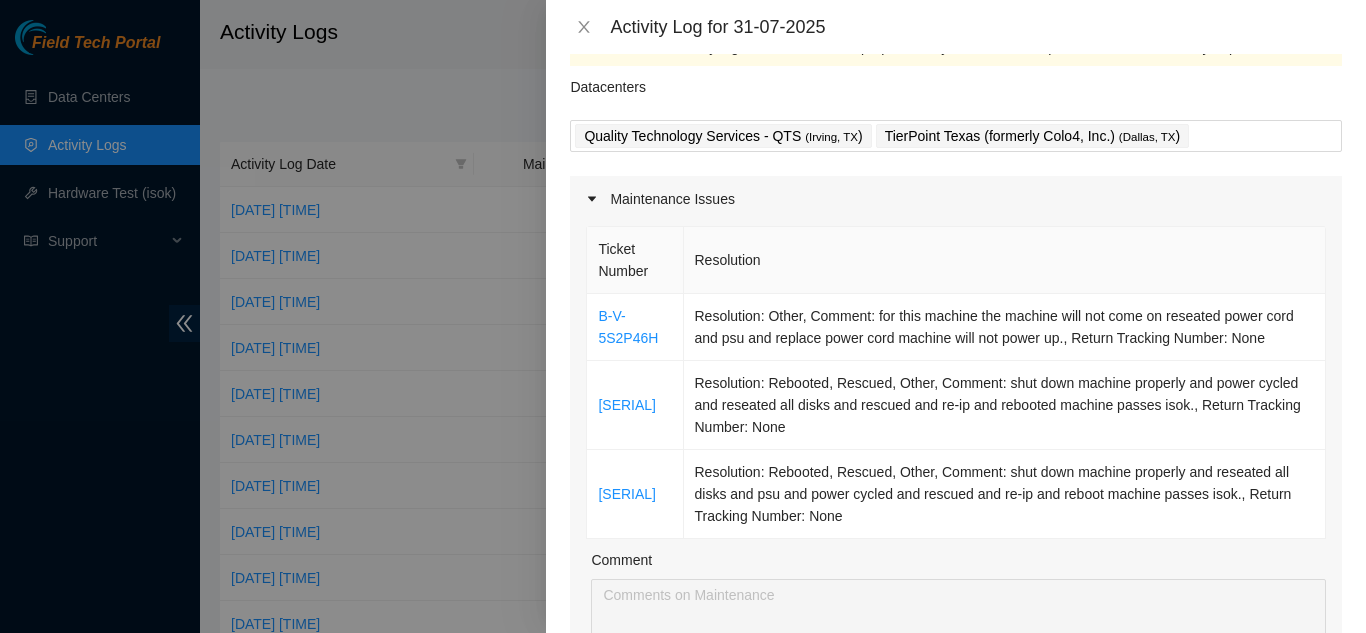 scroll, scrollTop: 0, scrollLeft: 0, axis: both 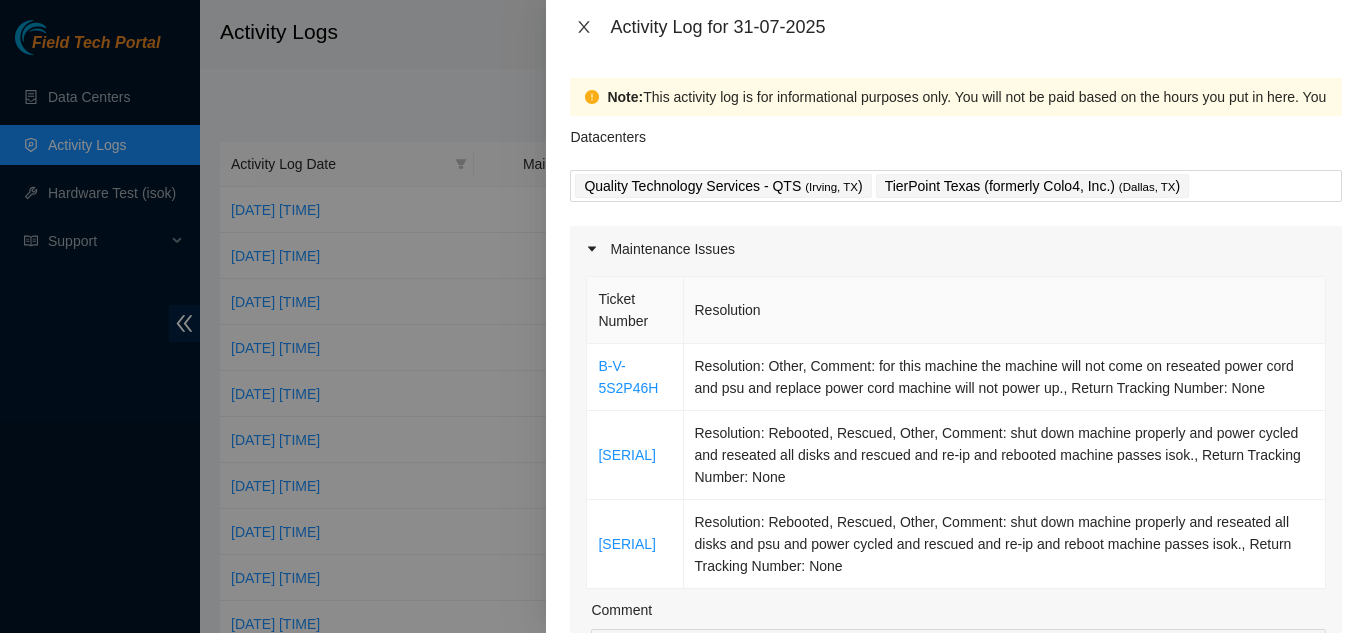 click 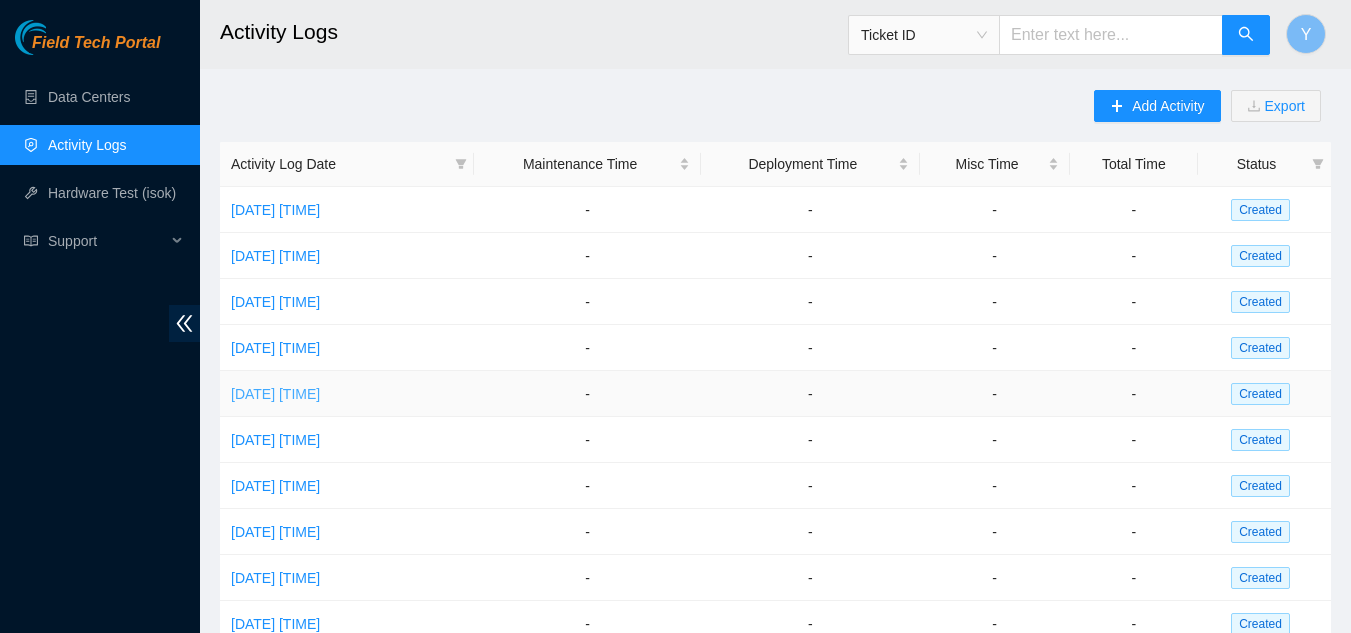 click on "[DATE] [TIME]" at bounding box center [275, 394] 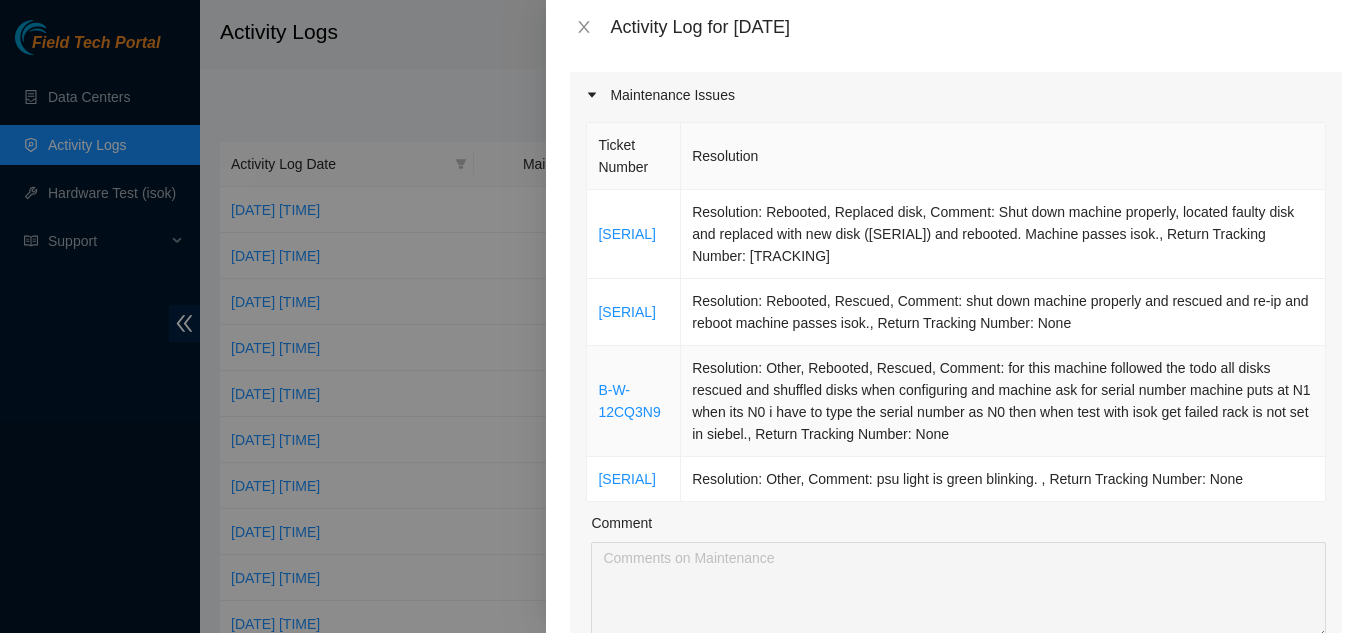 scroll, scrollTop: 200, scrollLeft: 0, axis: vertical 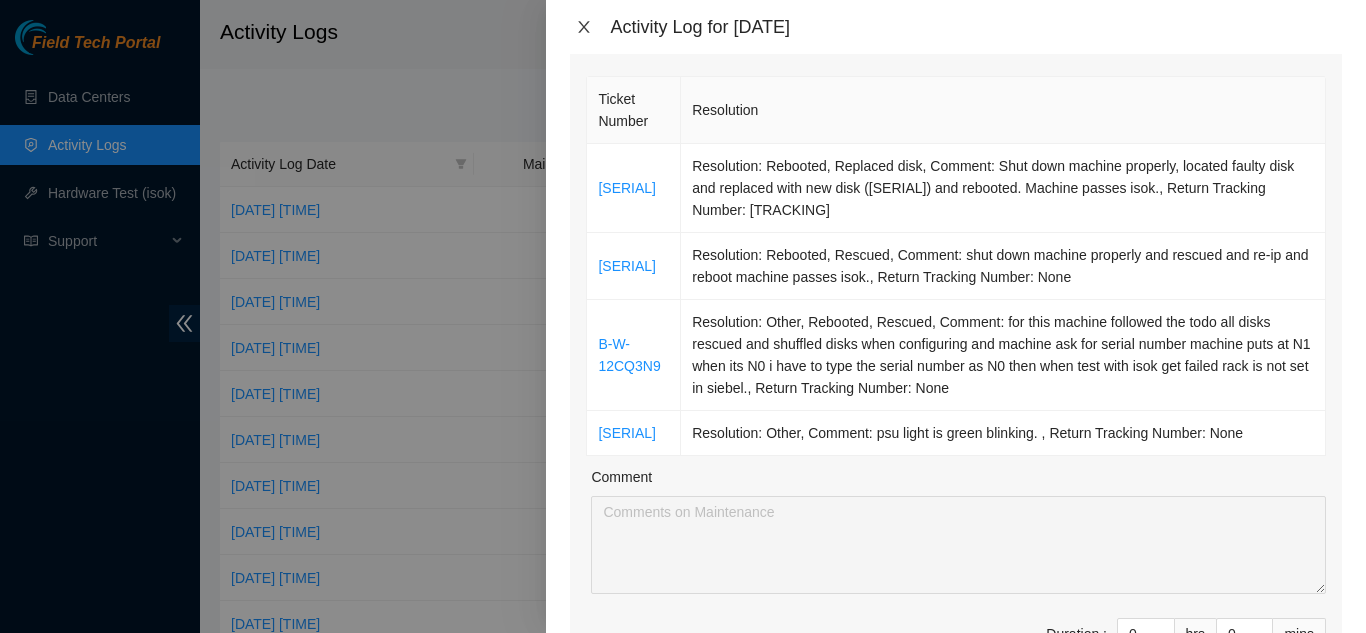 click 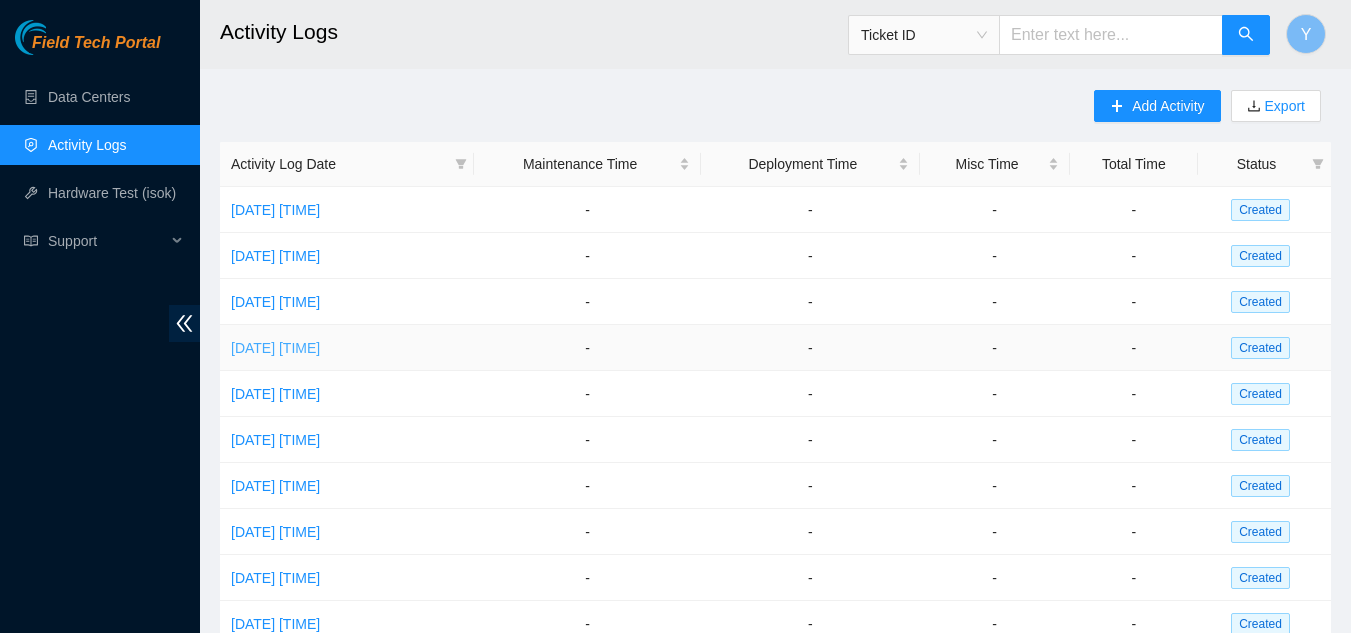 click on "[DATE] [TIME]" at bounding box center (275, 348) 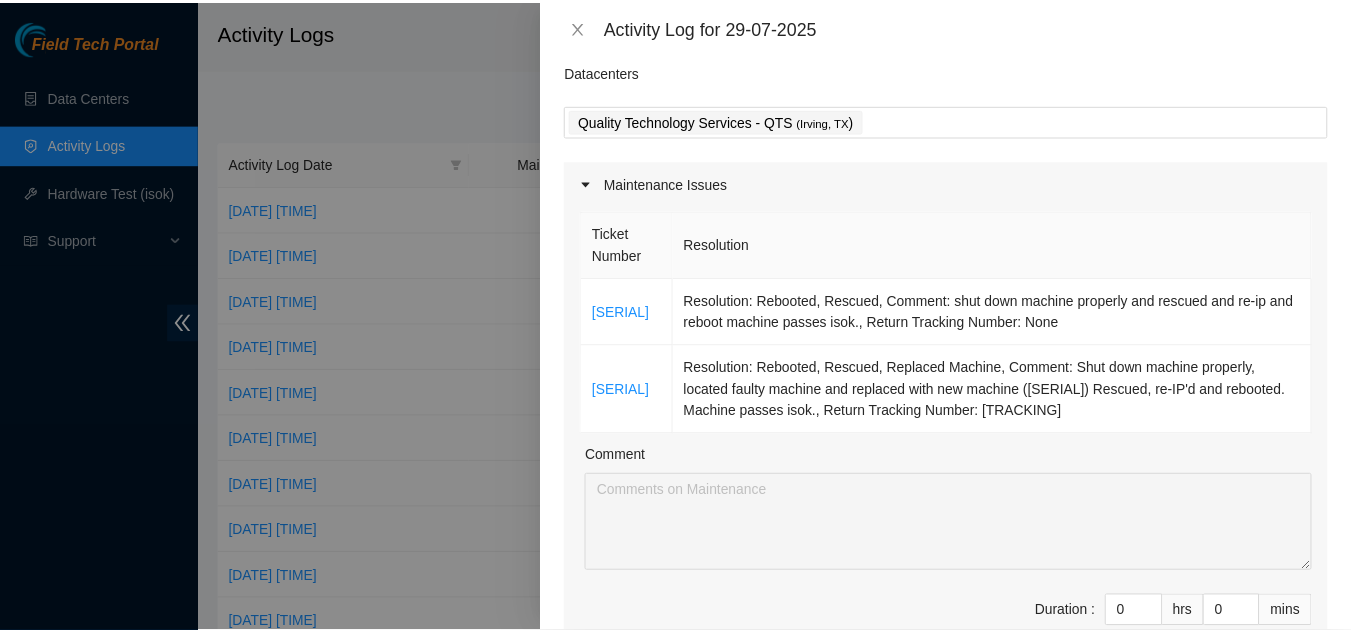 scroll, scrollTop: 100, scrollLeft: 0, axis: vertical 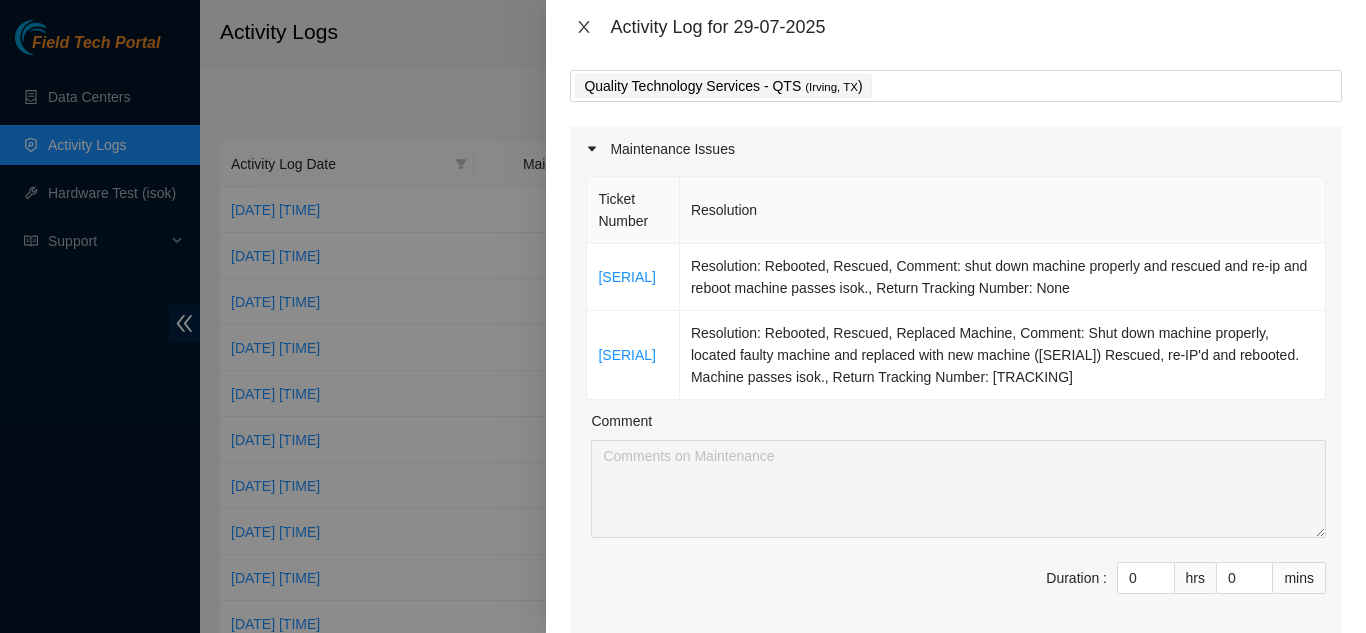click 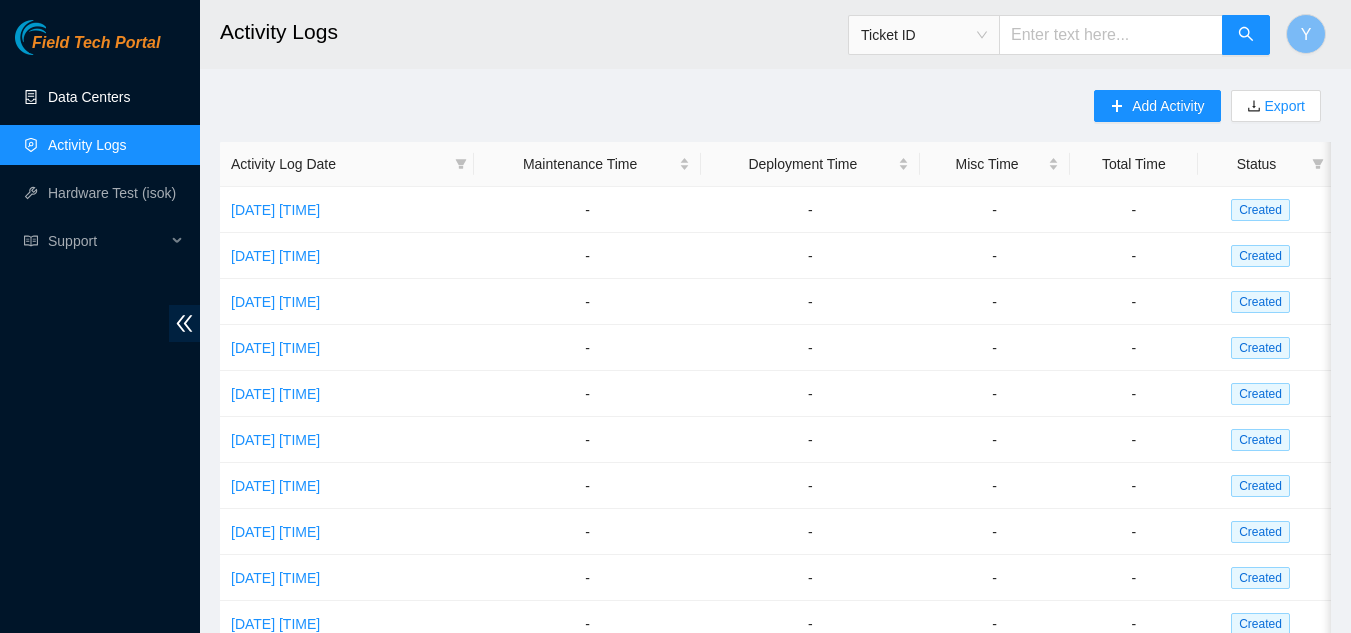 click on "Data Centers" at bounding box center (89, 97) 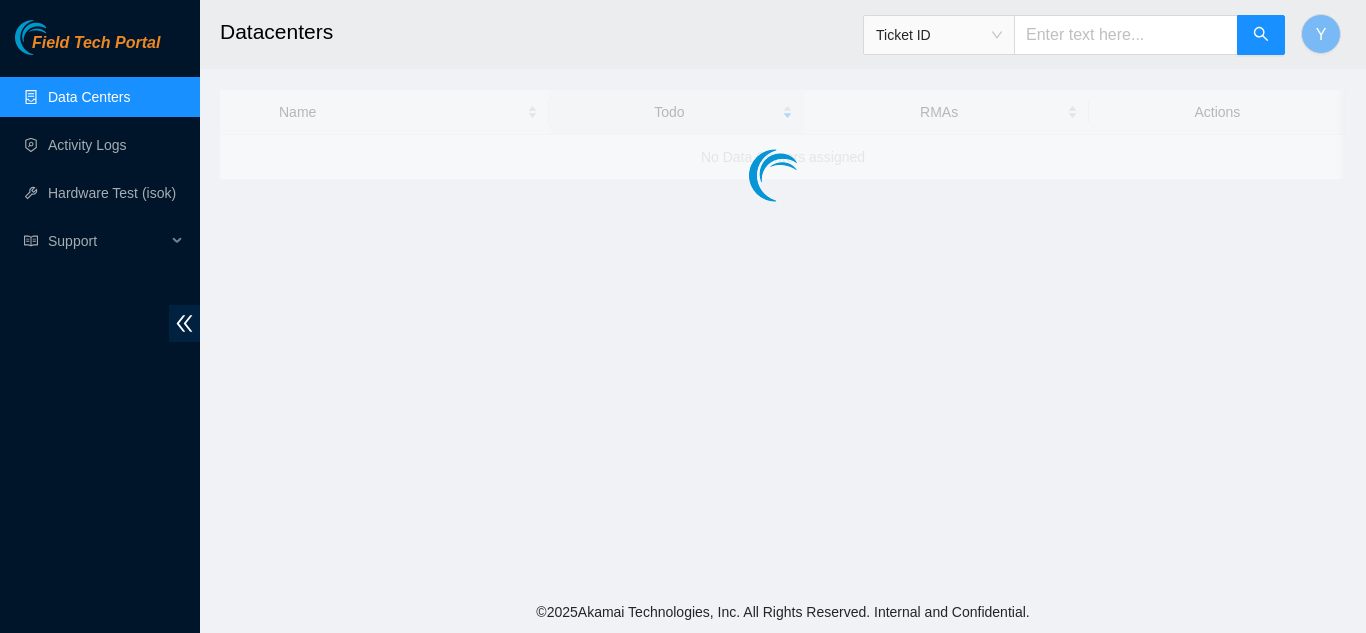 scroll, scrollTop: 0, scrollLeft: 0, axis: both 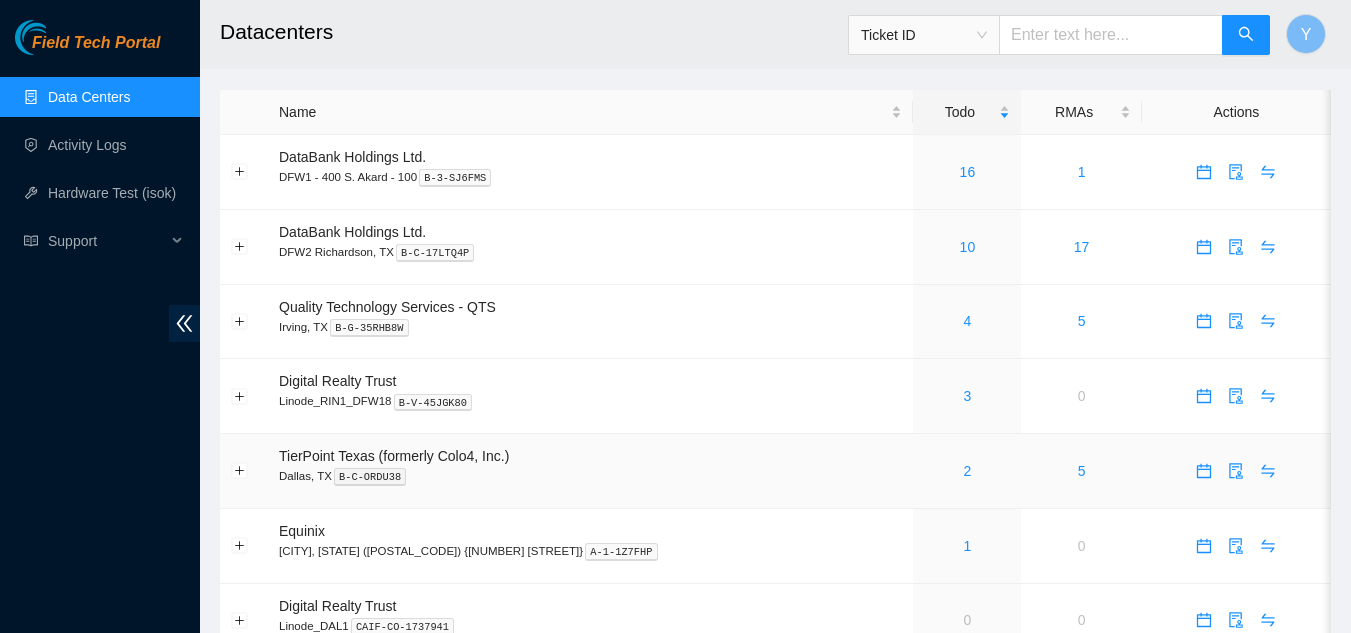 click on "2" at bounding box center [967, 471] 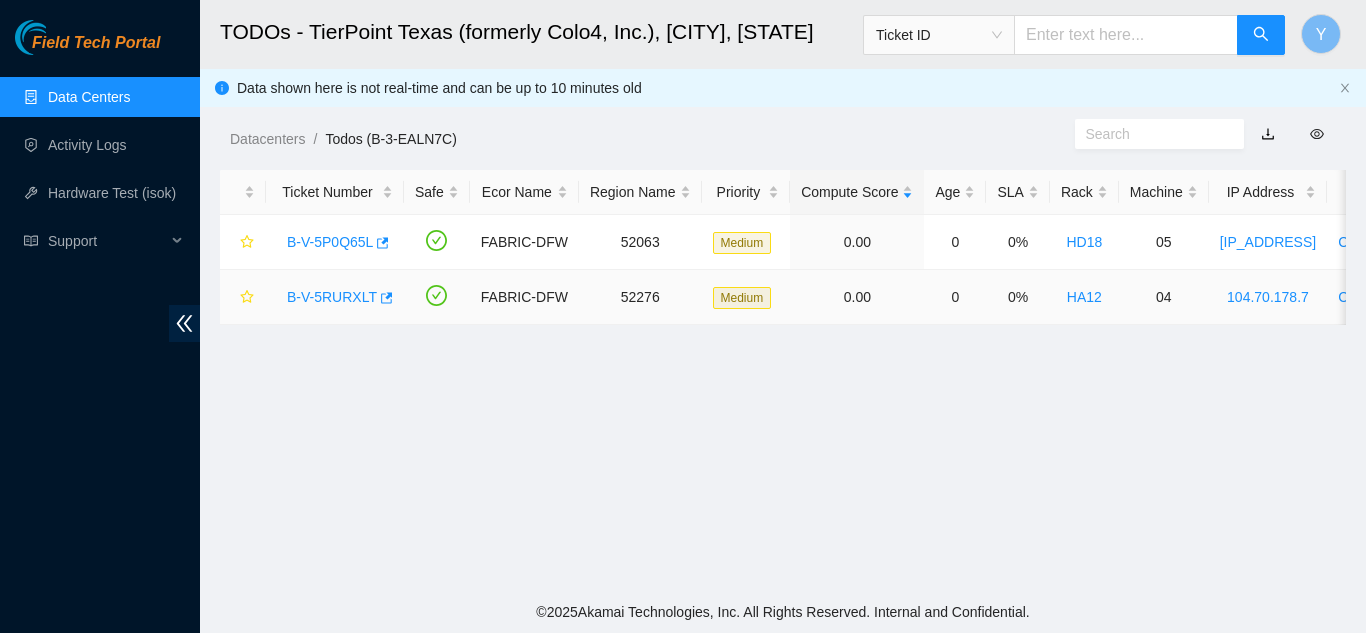 click on "B-V-5RURXLT" at bounding box center (332, 297) 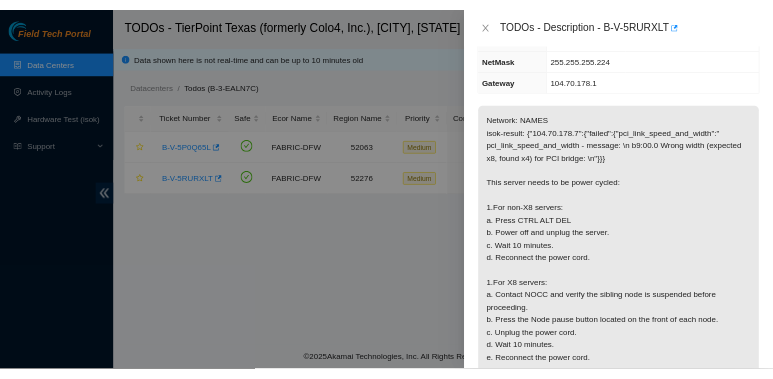 scroll, scrollTop: 280, scrollLeft: 0, axis: vertical 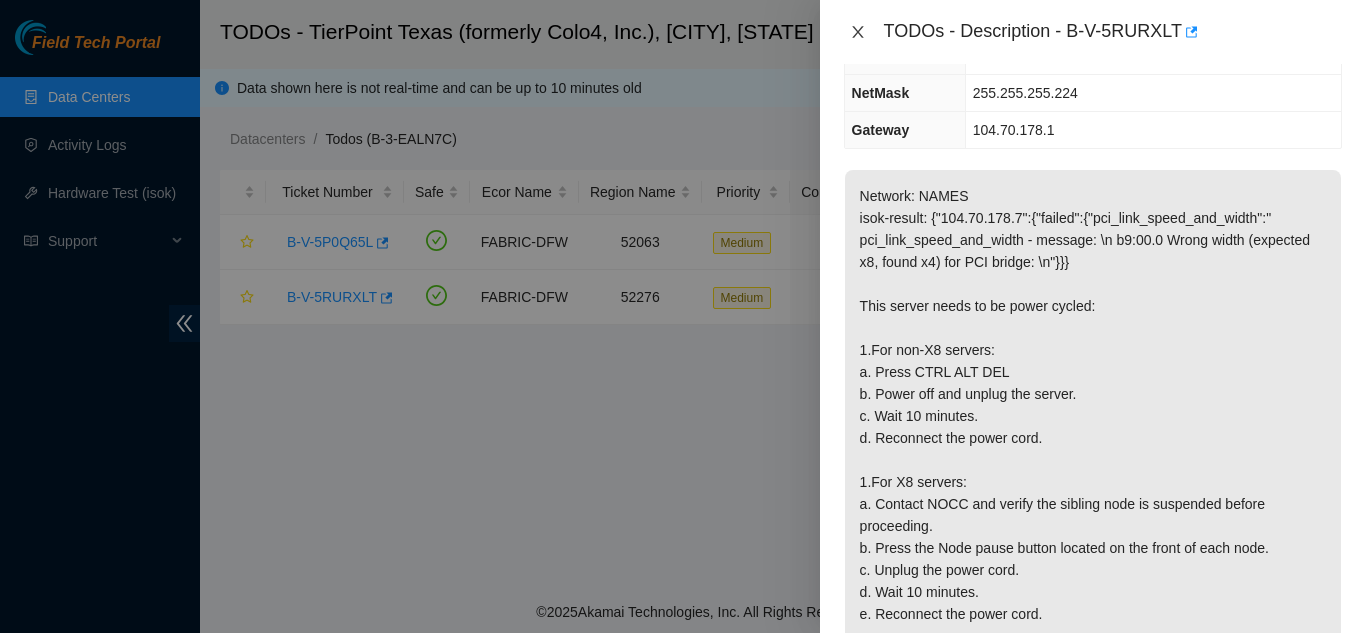 click 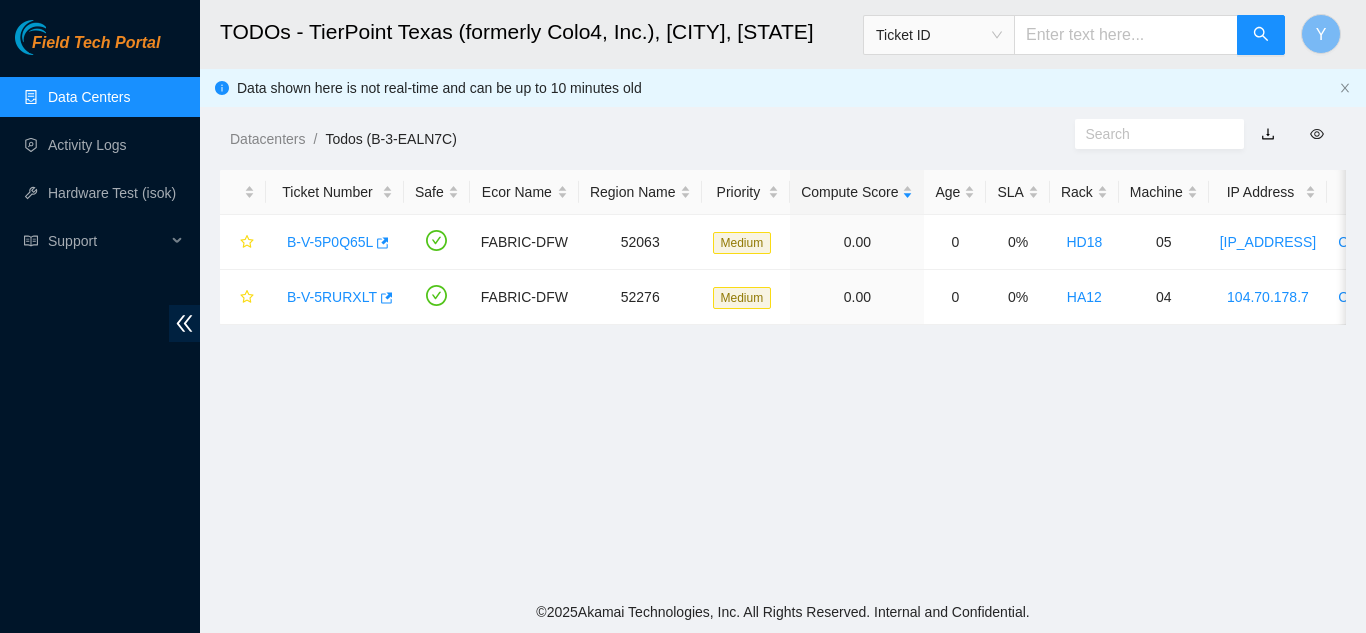 scroll, scrollTop: 302, scrollLeft: 0, axis: vertical 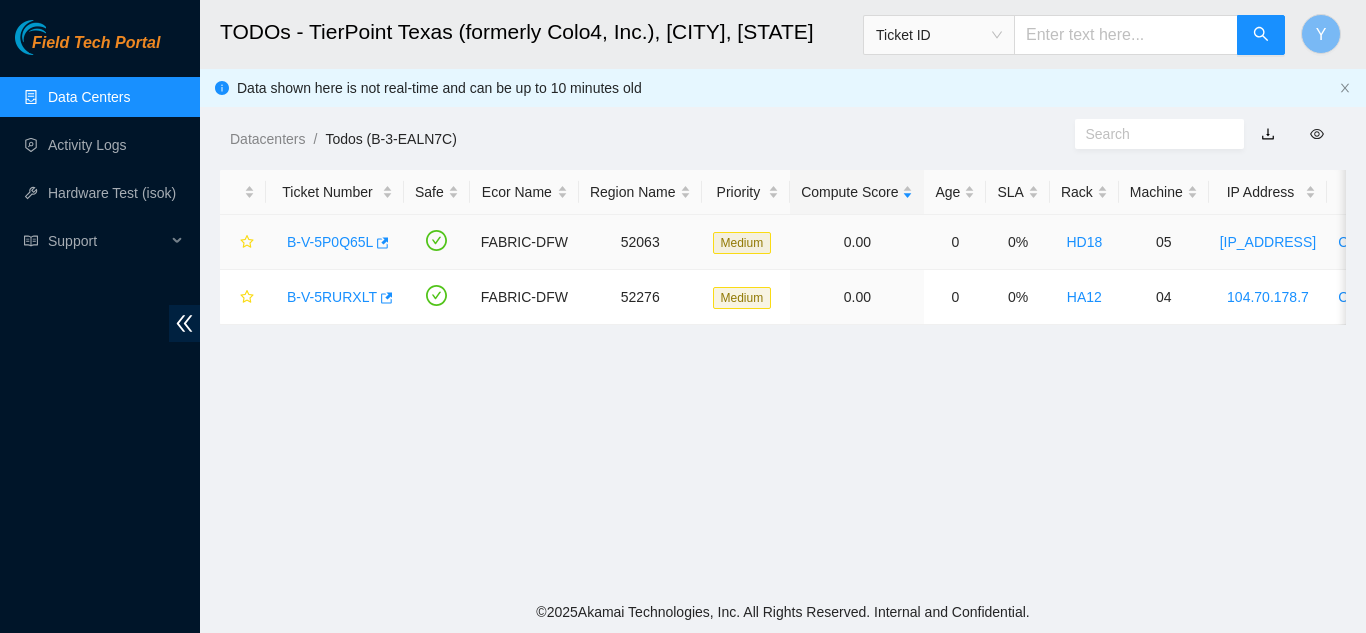 click on "B-V-5P0Q65L" at bounding box center [330, 242] 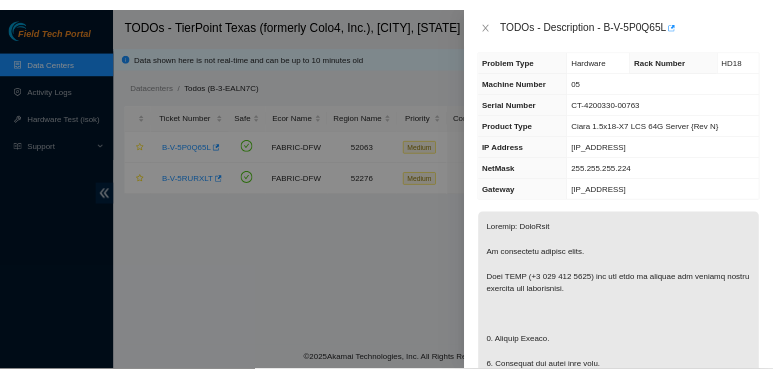 scroll, scrollTop: 0, scrollLeft: 0, axis: both 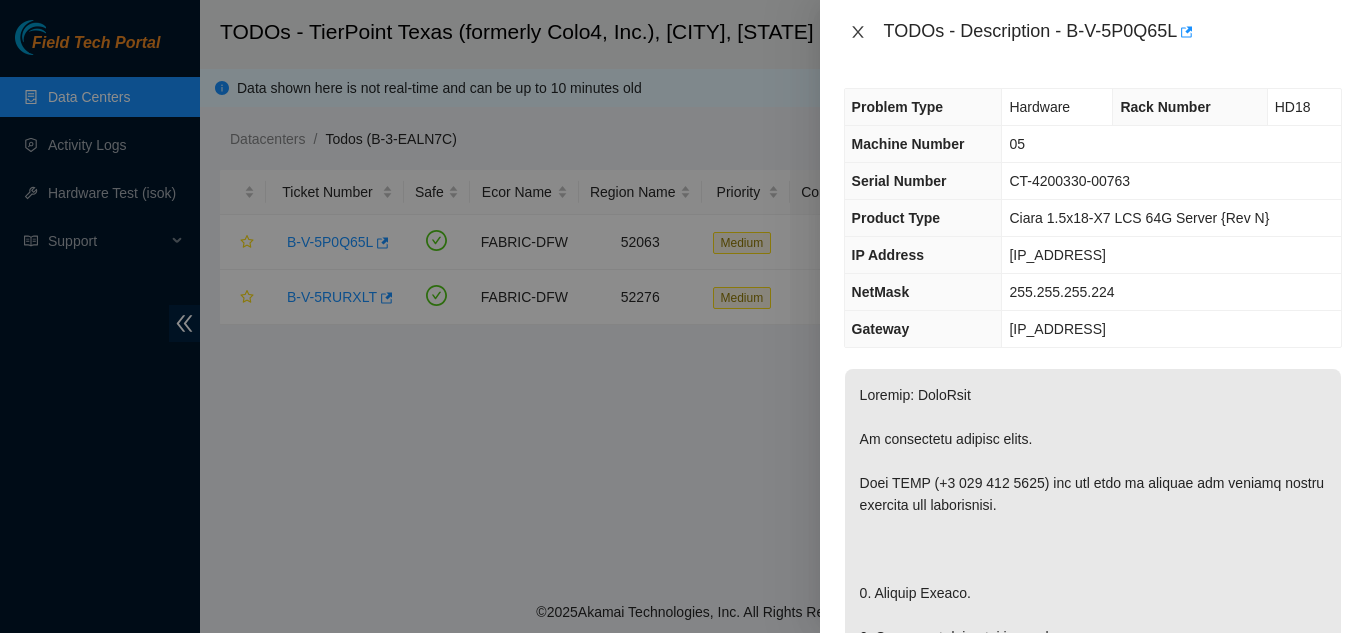 click 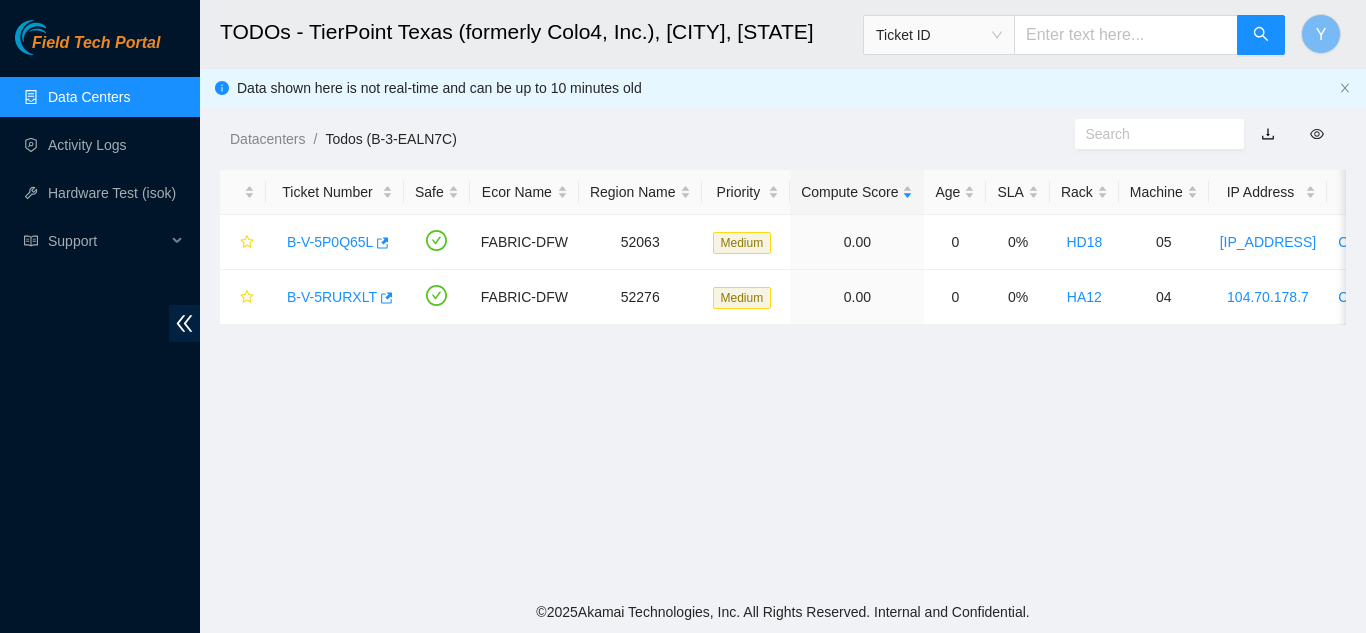 click on "TODOs - TierPoint Texas (formerly Colo4, Inc.), Dallas, TX    Ticket ID Y Data shown here is not real-time and can be up to 10 minutes old Datacenters / Todos (B-3-EALN7C) / Ticket Number Safe Ecor Name Region Name Priority Compute Score Age SLA Rack Machine IP Address Serial Number Server Type                               B-V-5P0Q65L FABRIC-DFW 52063 Medium 0.00 0 0%  HD18    05 104.70.178.40 CT-4200330-00763 Ciara 1.5x18-X7 LCS 64G Server {Rev N}   B-V-5RURXLT FABRIC-DFW 52276 Medium 0.00 0 0%  HA12    04 104.70.178.7 CT-4200714-01813 Ciara 1x7-X7p NVME-J 96G 100GE Server {Rev B}{CrownAGD}" at bounding box center [783, 295] 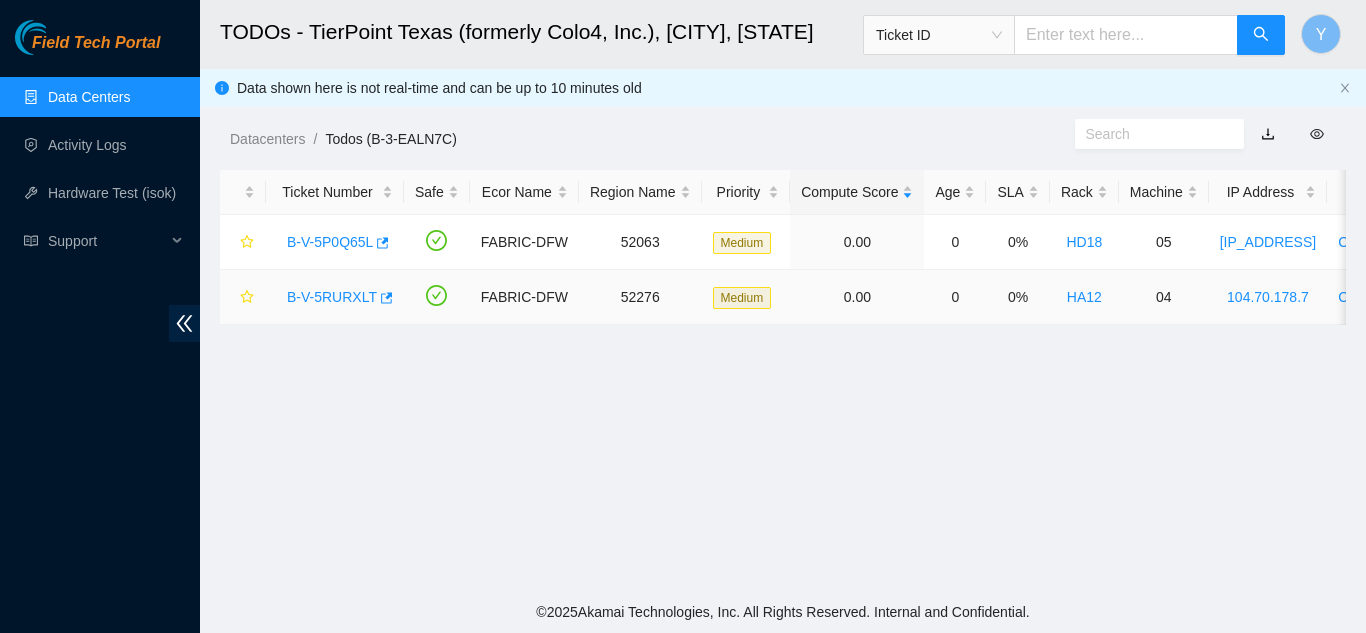 click on "B-V-5RURXLT" at bounding box center [332, 297] 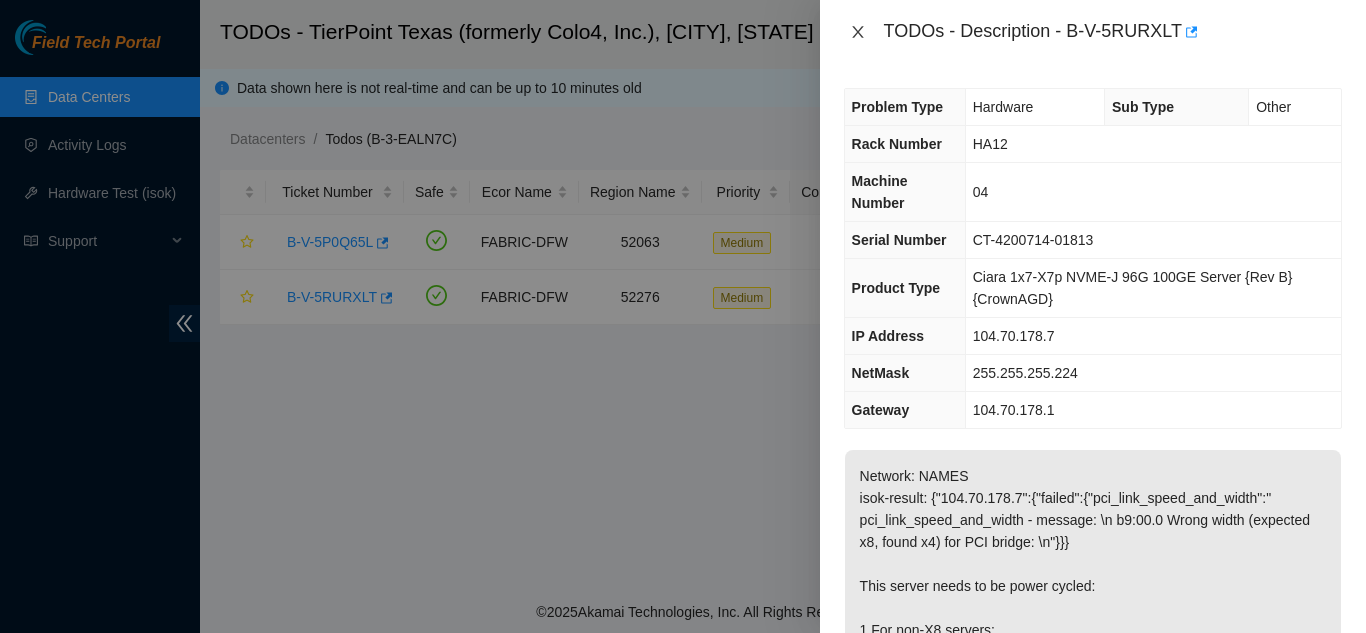 click 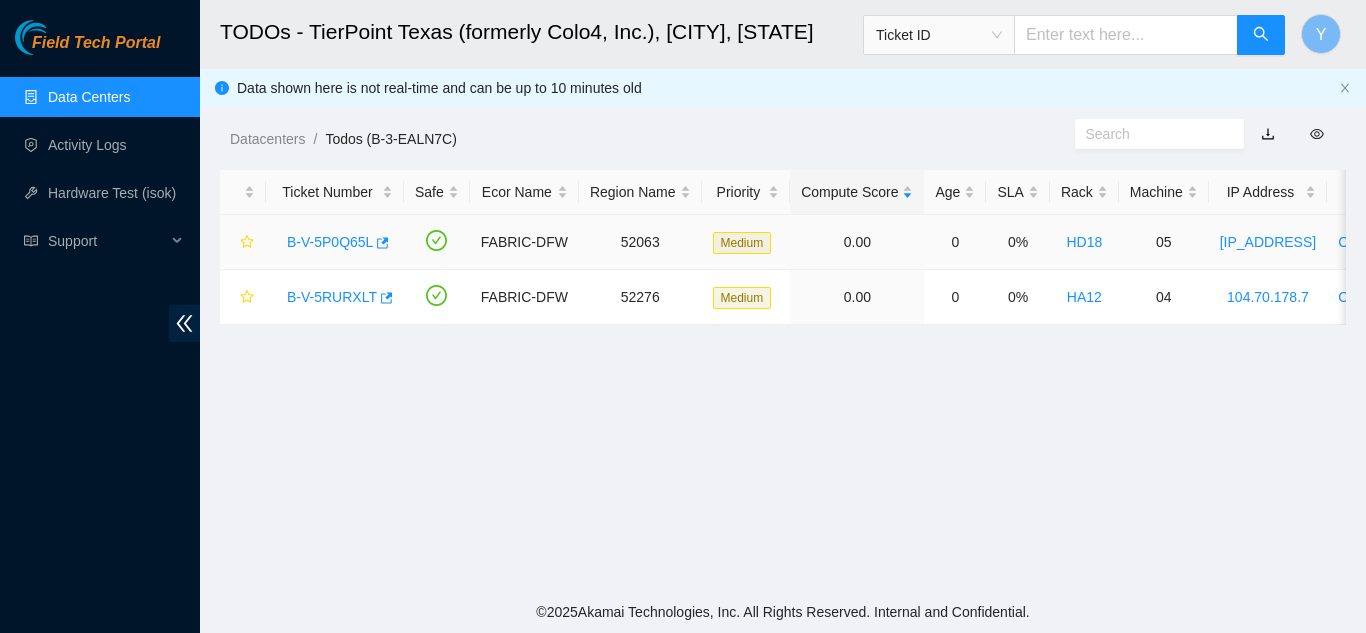 click on "B-V-5P0Q65L" at bounding box center [330, 242] 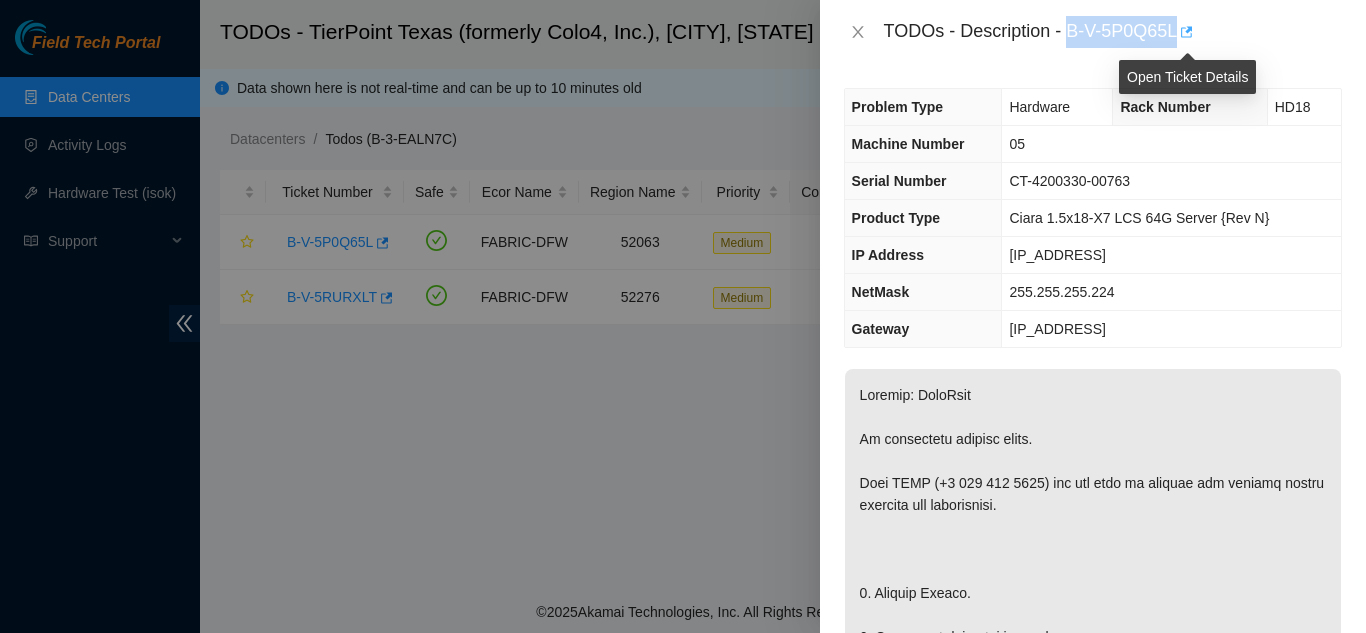 drag, startPoint x: 1069, startPoint y: 30, endPoint x: 1183, endPoint y: 37, distance: 114.21471 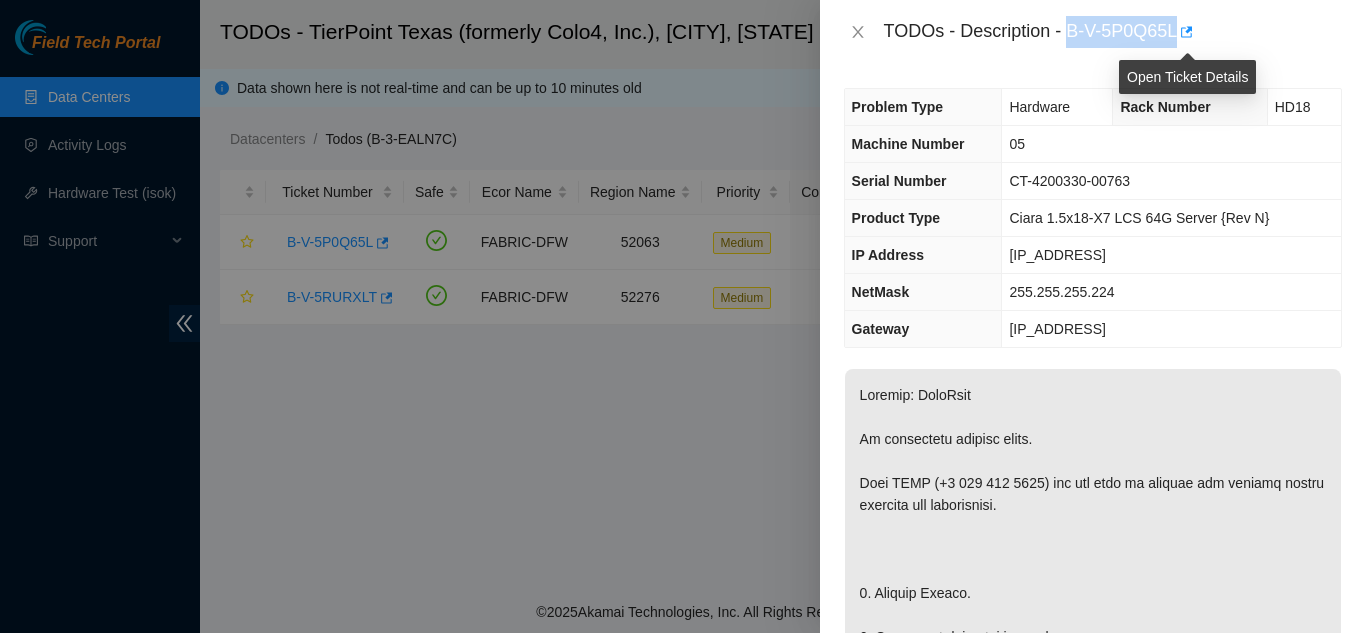 copy on "B-V-5P0Q65L" 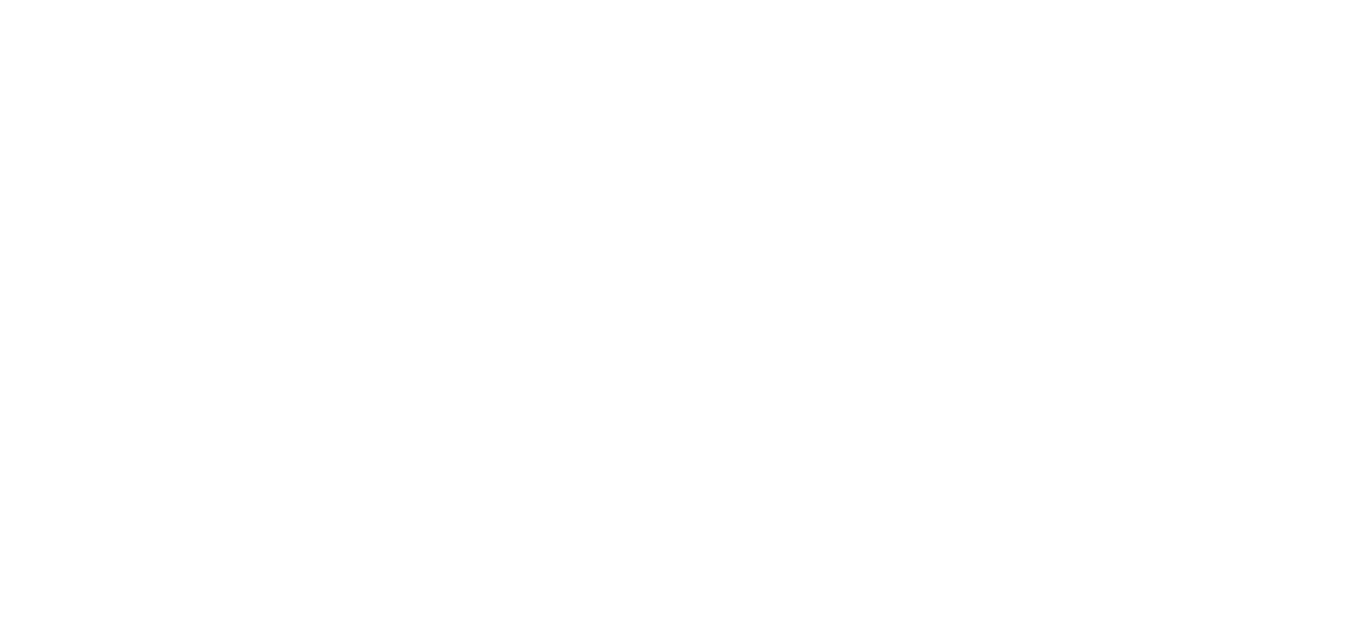 scroll, scrollTop: 0, scrollLeft: 0, axis: both 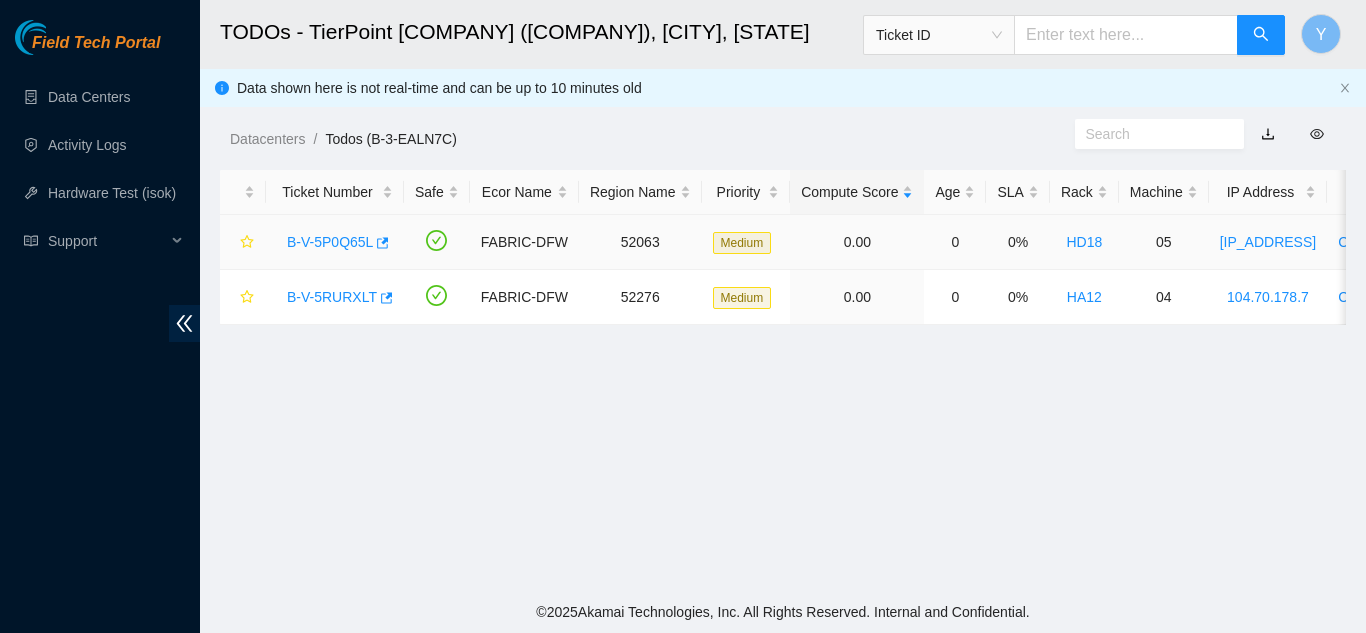 click on "B-V-5P0Q65L" at bounding box center [330, 242] 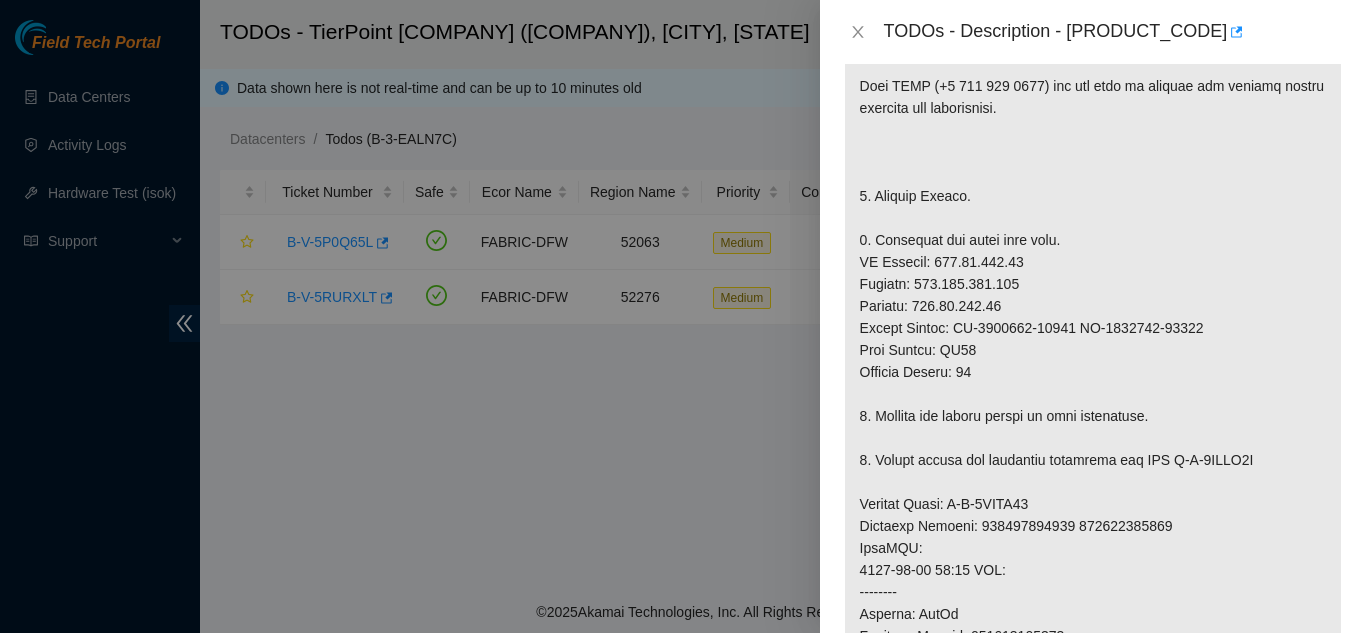 scroll, scrollTop: 400, scrollLeft: 0, axis: vertical 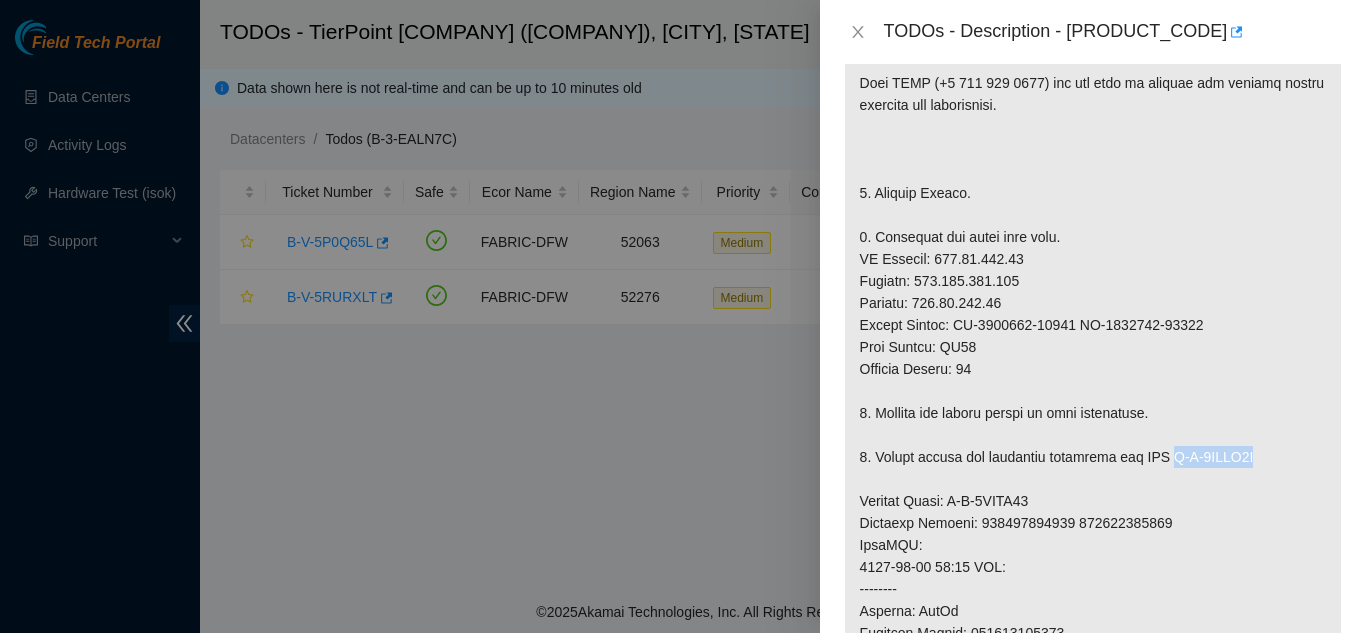 drag, startPoint x: 1170, startPoint y: 458, endPoint x: 1259, endPoint y: 455, distance: 89.050545 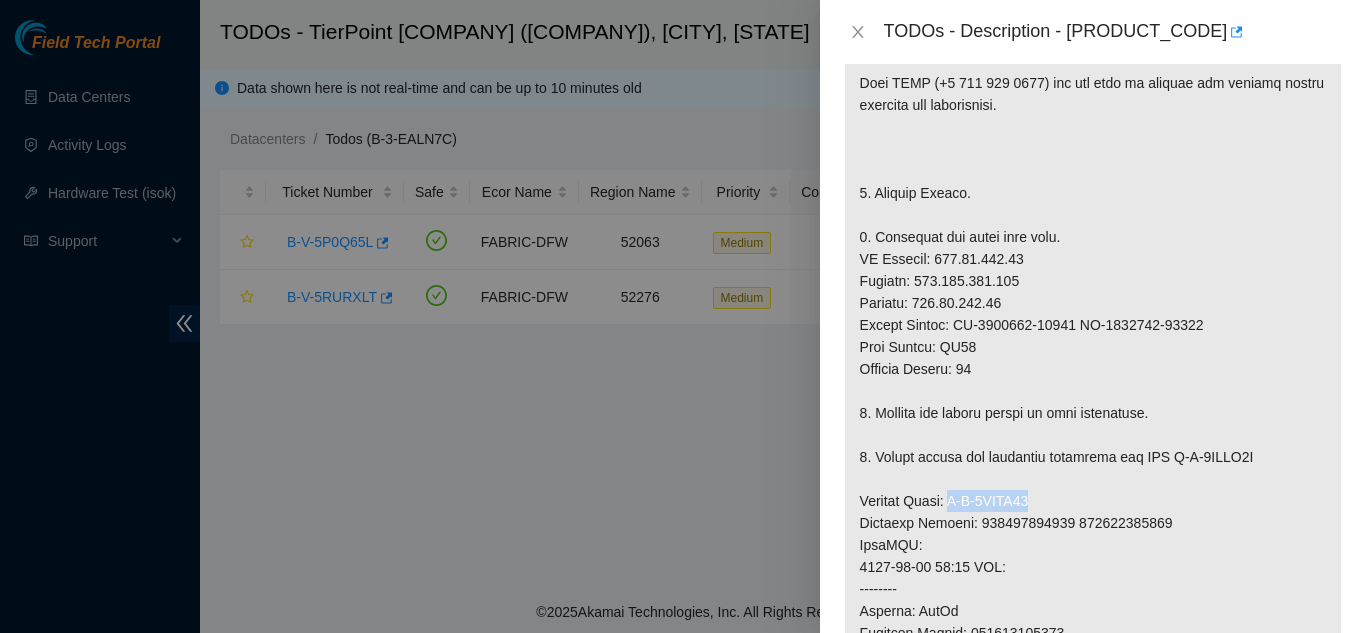 drag, startPoint x: 949, startPoint y: 499, endPoint x: 1037, endPoint y: 496, distance: 88.051125 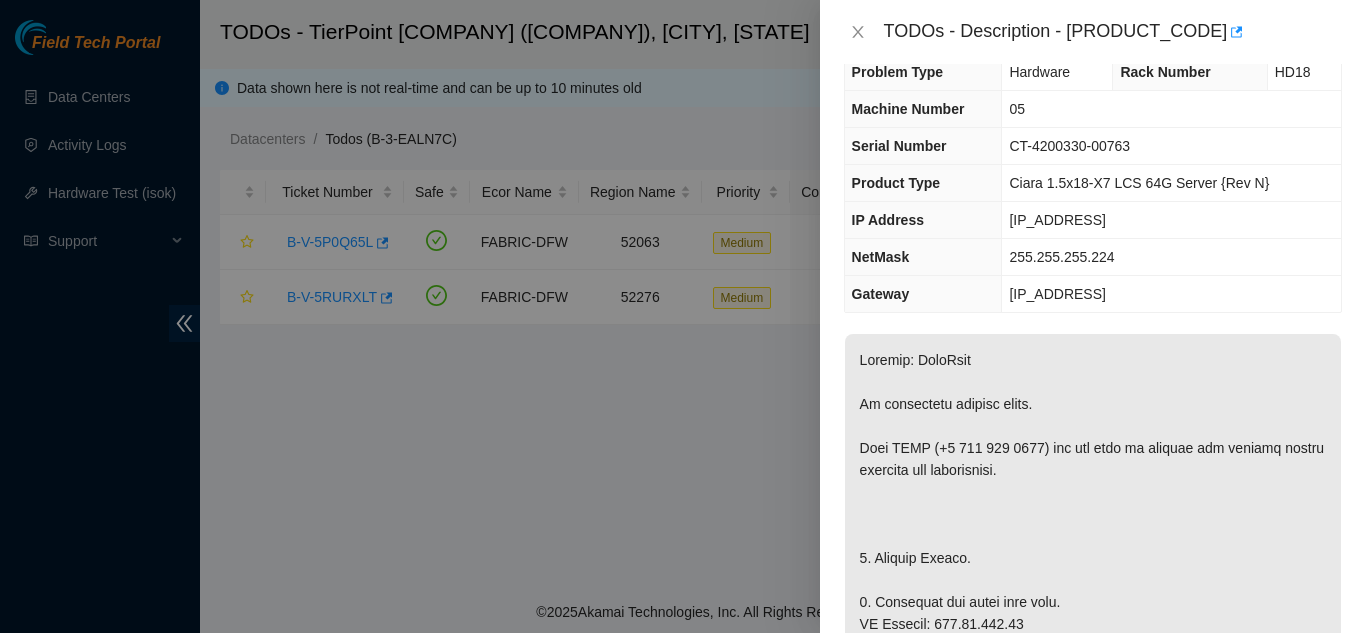 scroll, scrollTop: 0, scrollLeft: 0, axis: both 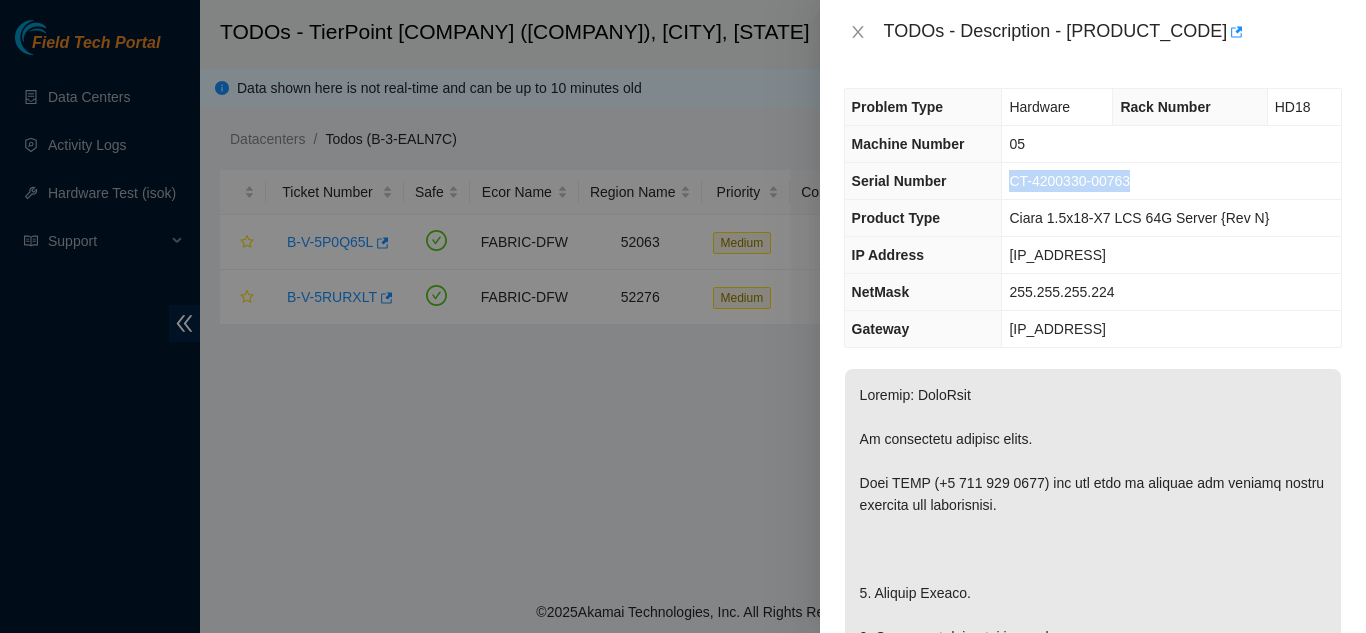 drag, startPoint x: 1012, startPoint y: 181, endPoint x: 1139, endPoint y: 179, distance: 127.01575 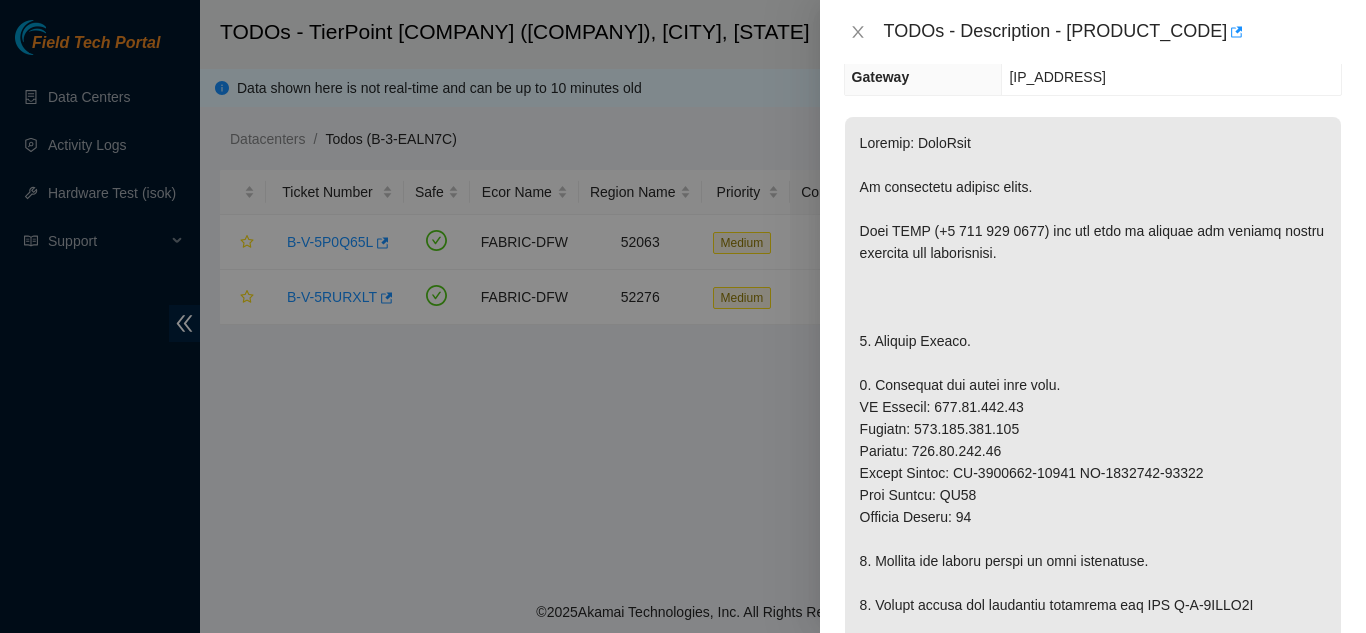scroll, scrollTop: 300, scrollLeft: 0, axis: vertical 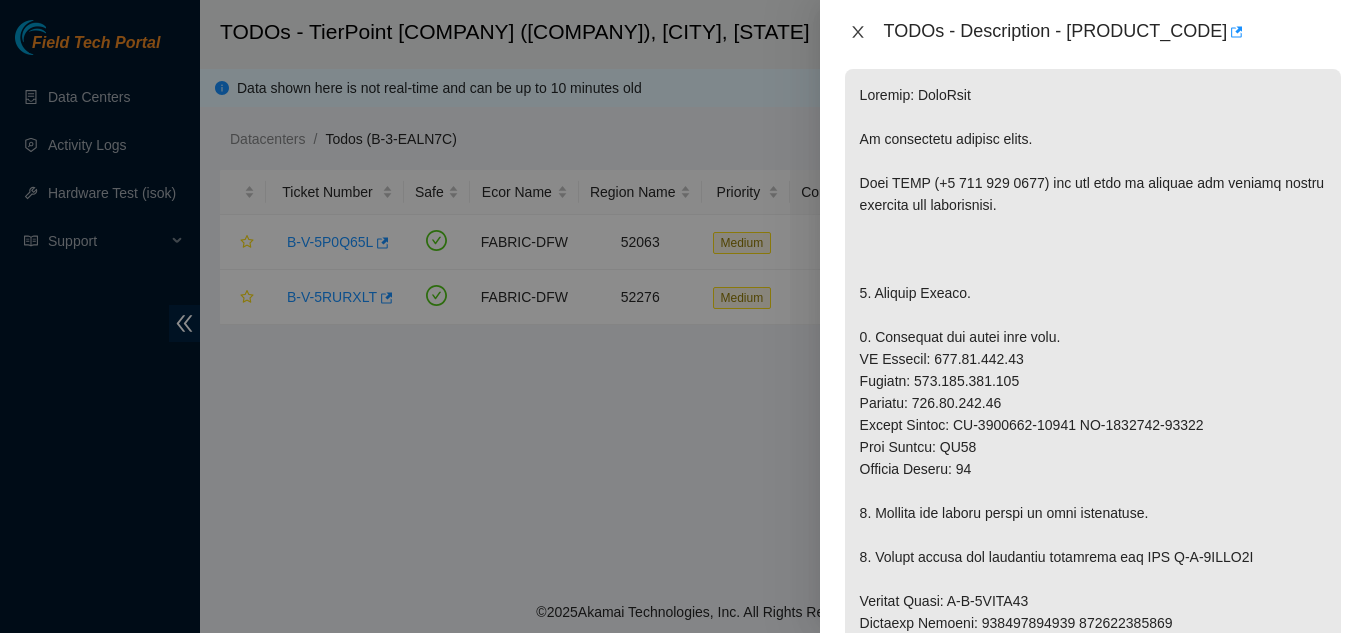 drag, startPoint x: 858, startPoint y: 35, endPoint x: 856, endPoint y: 46, distance: 11.18034 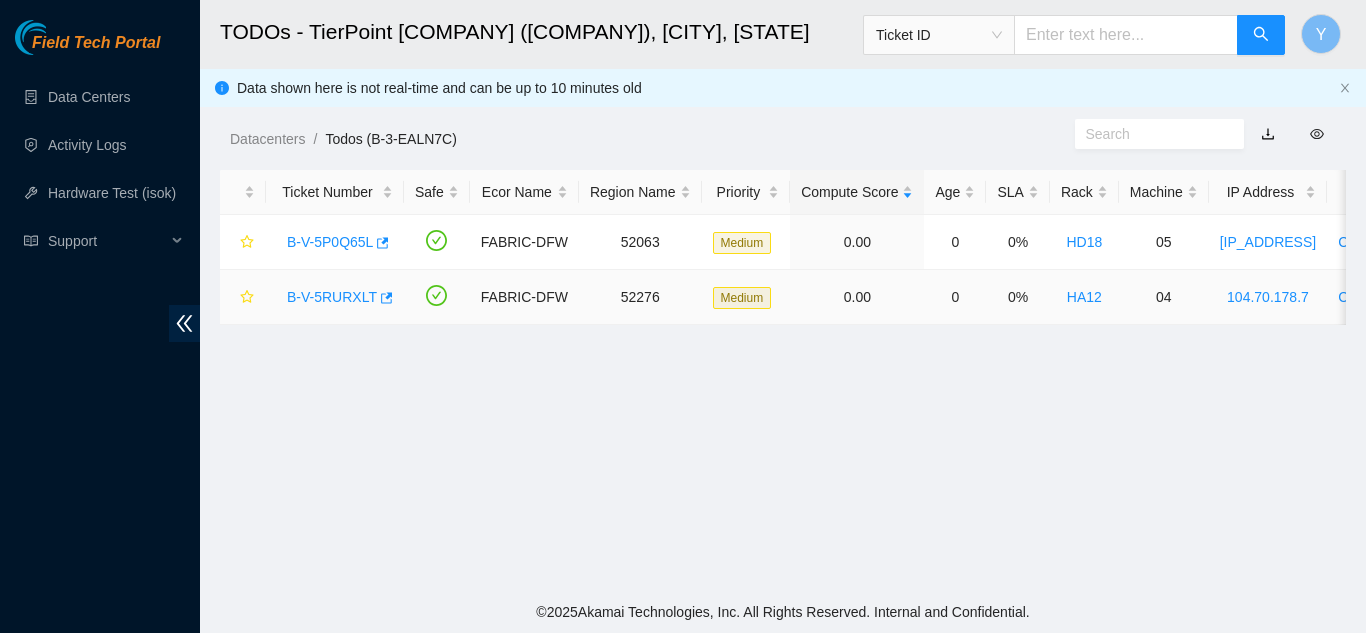 scroll, scrollTop: 366, scrollLeft: 0, axis: vertical 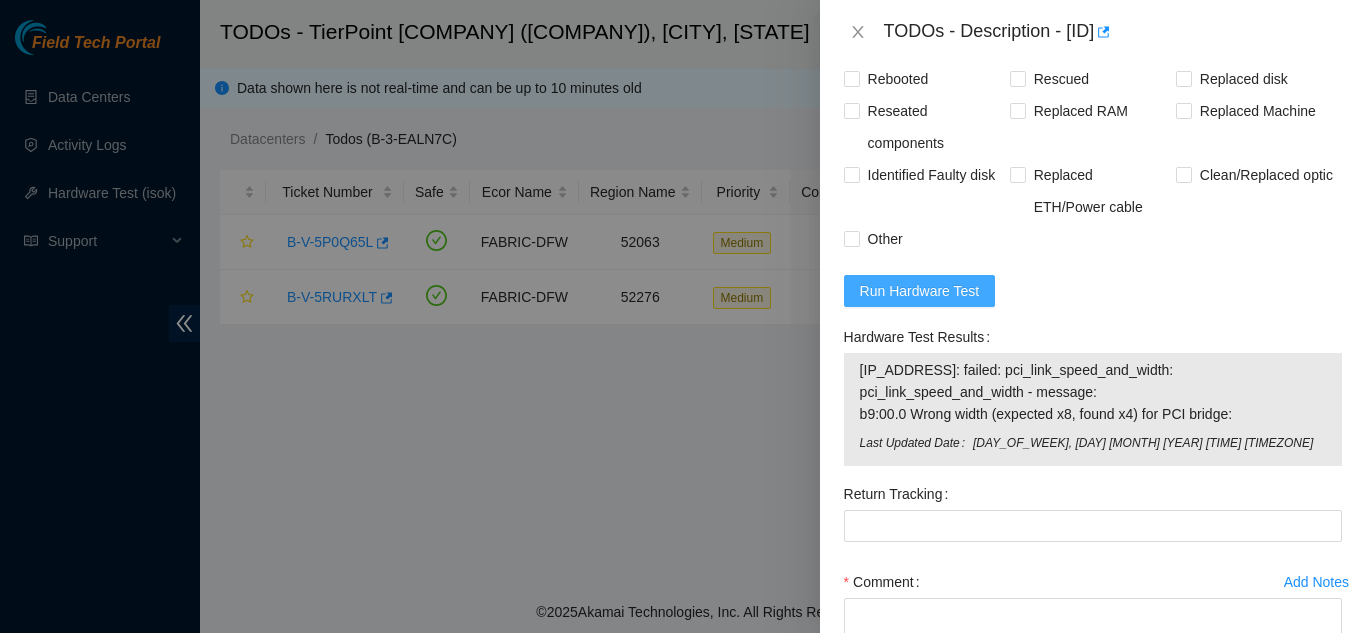 click on "Run Hardware Test" at bounding box center [920, 291] 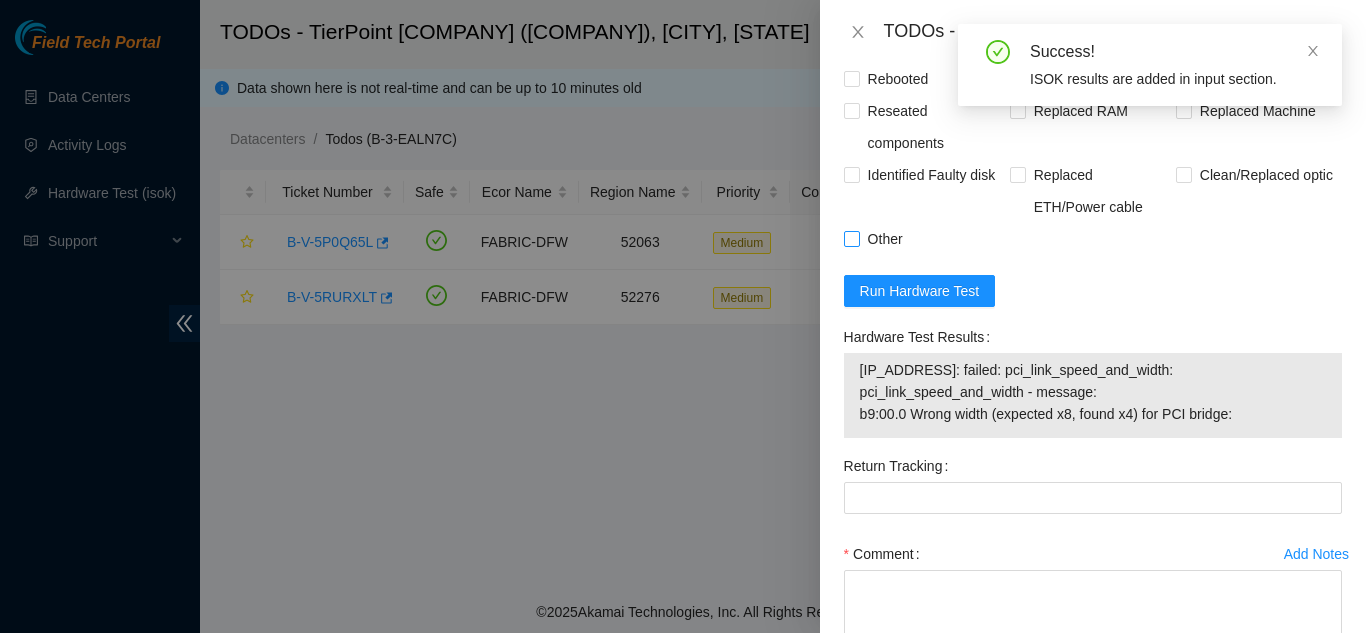 click on "Other" at bounding box center (851, 238) 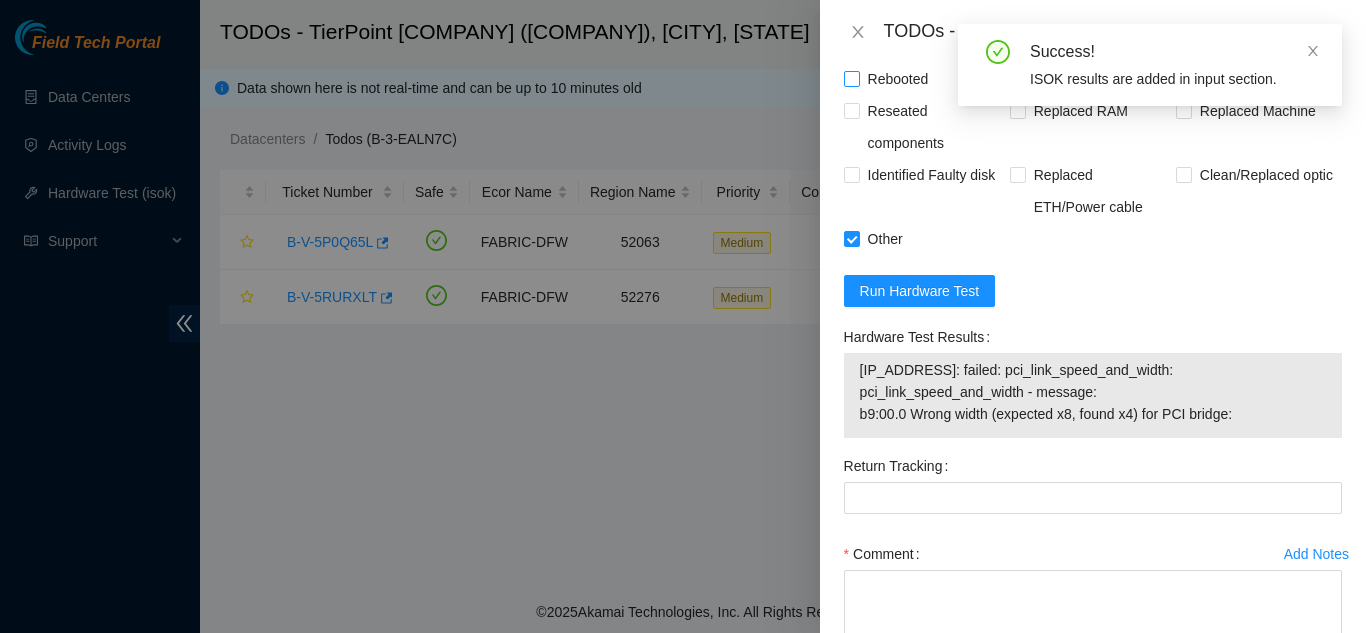 click on "Rebooted" at bounding box center (851, 78) 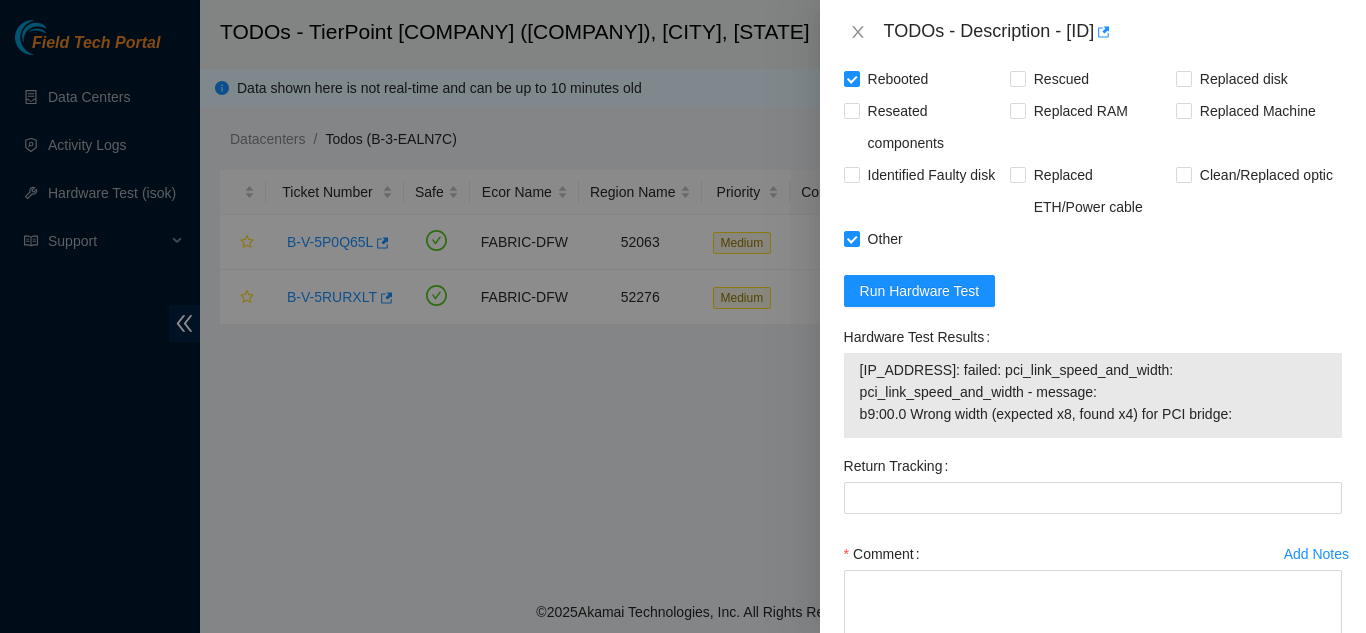 scroll, scrollTop: 1122, scrollLeft: 0, axis: vertical 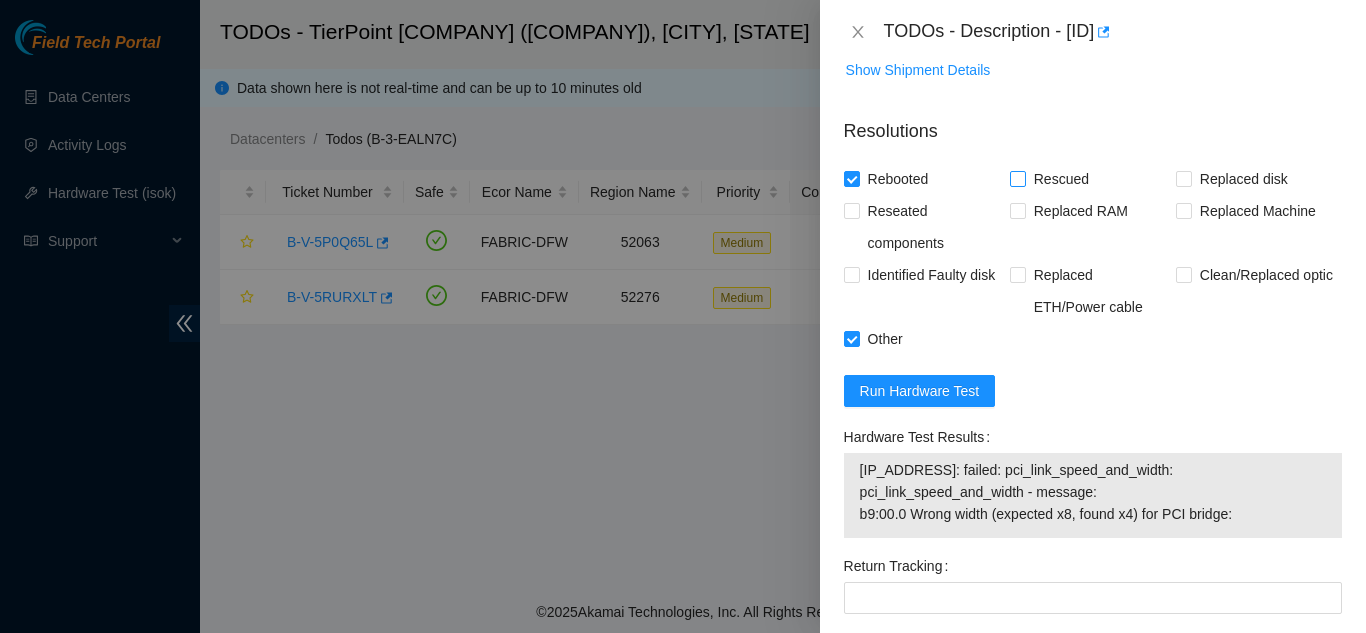 drag, startPoint x: 1015, startPoint y: 179, endPoint x: 1016, endPoint y: 241, distance: 62.008064 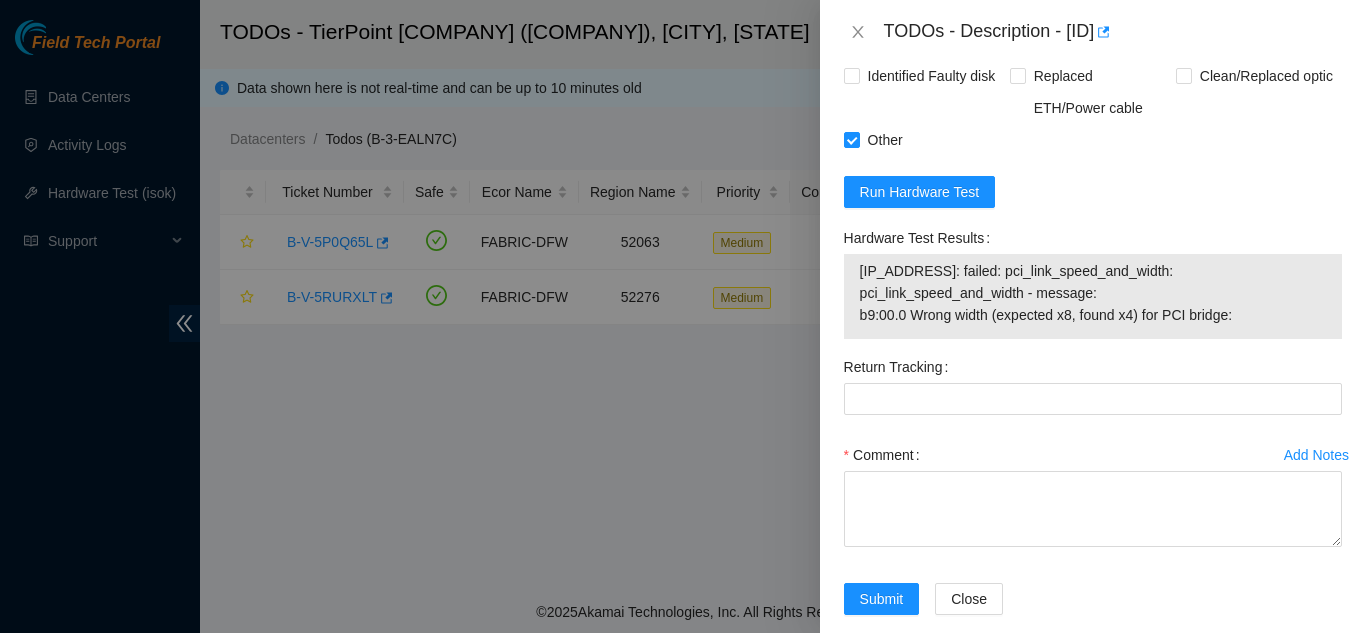 scroll, scrollTop: 1351, scrollLeft: 0, axis: vertical 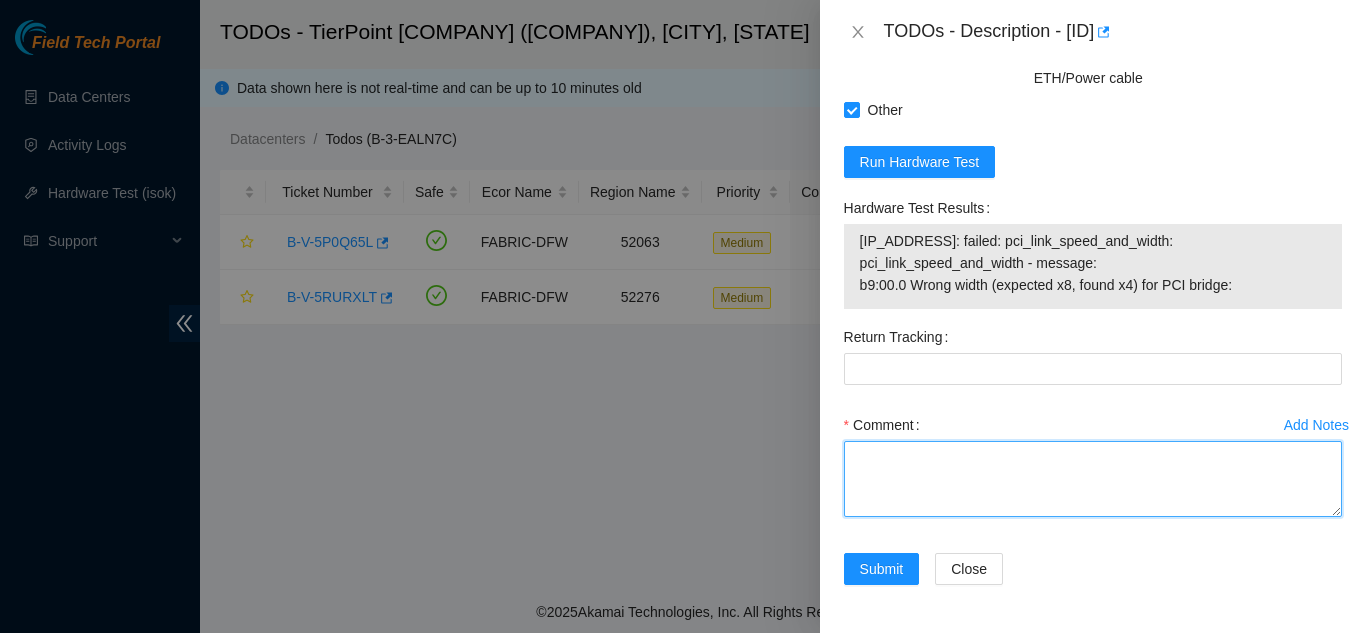 click on "Comment" at bounding box center [1093, 479] 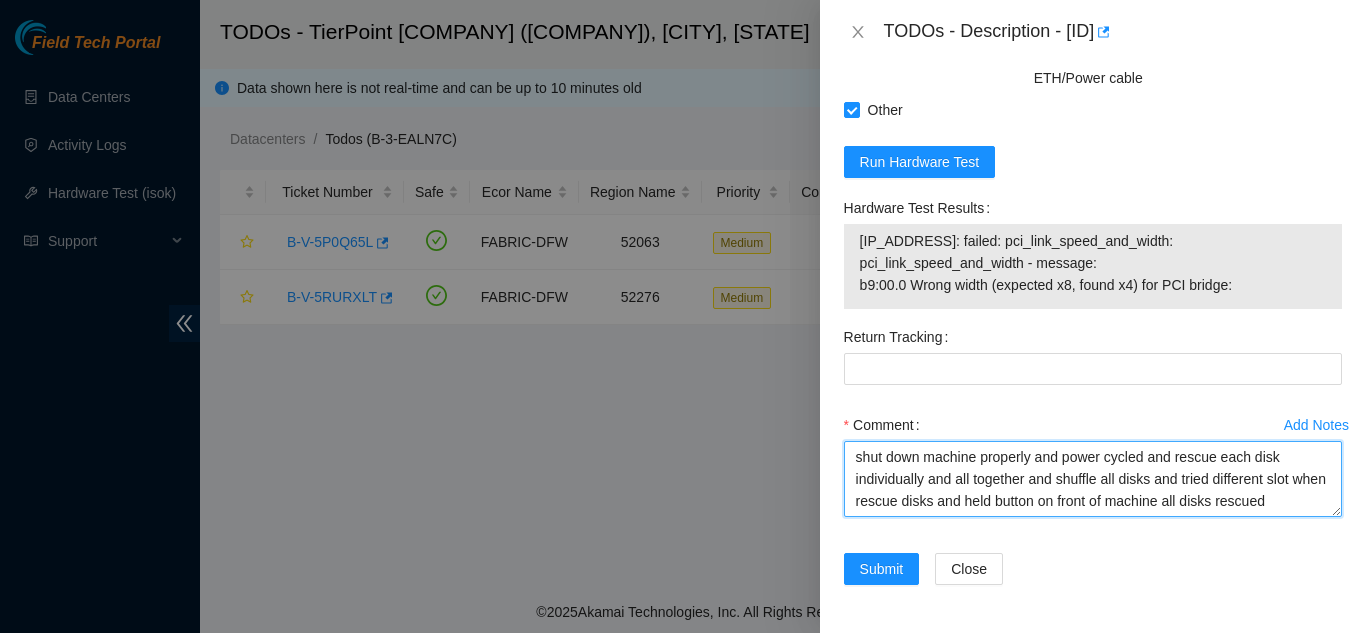 scroll, scrollTop: 17, scrollLeft: 0, axis: vertical 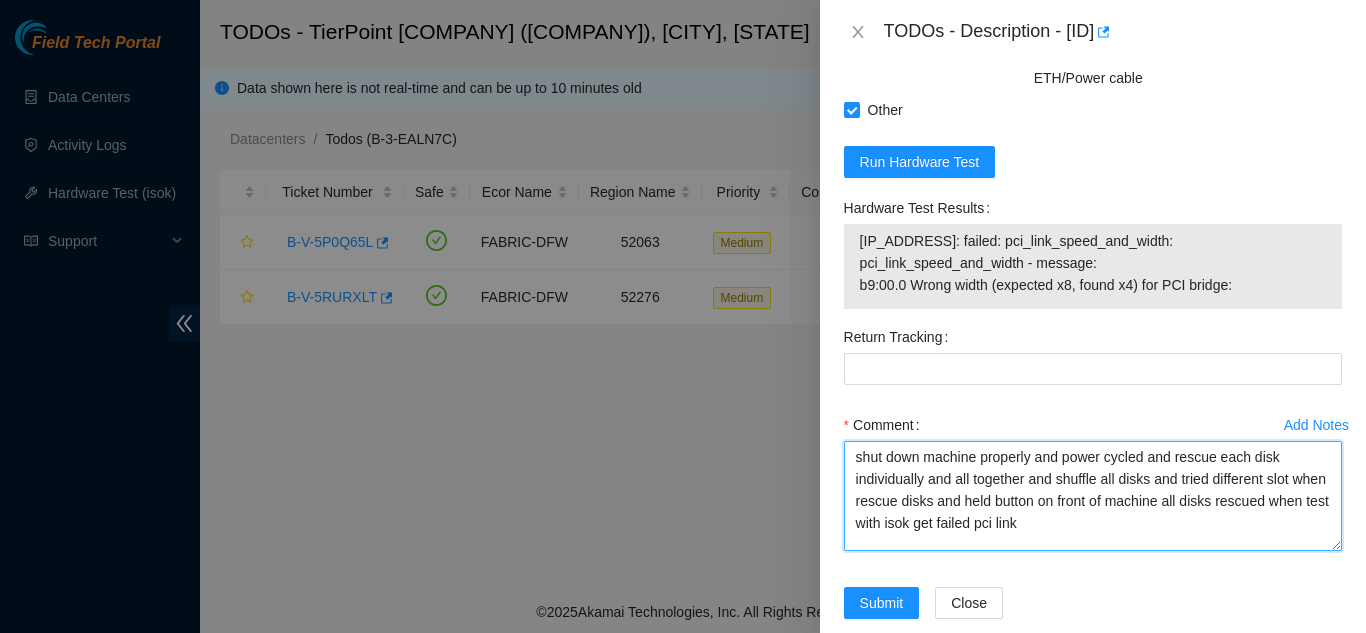 drag, startPoint x: 1321, startPoint y: 514, endPoint x: 1326, endPoint y: 548, distance: 34.36568 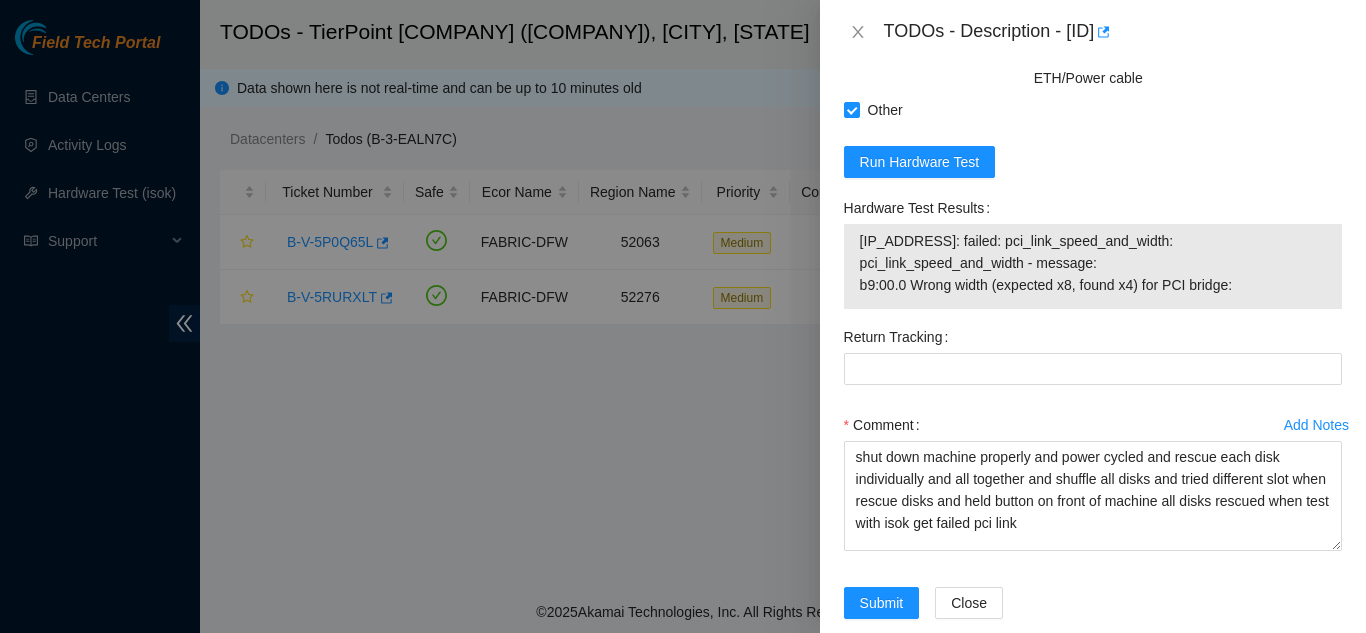 drag, startPoint x: 1069, startPoint y: 31, endPoint x: 1176, endPoint y: 28, distance: 107.042046 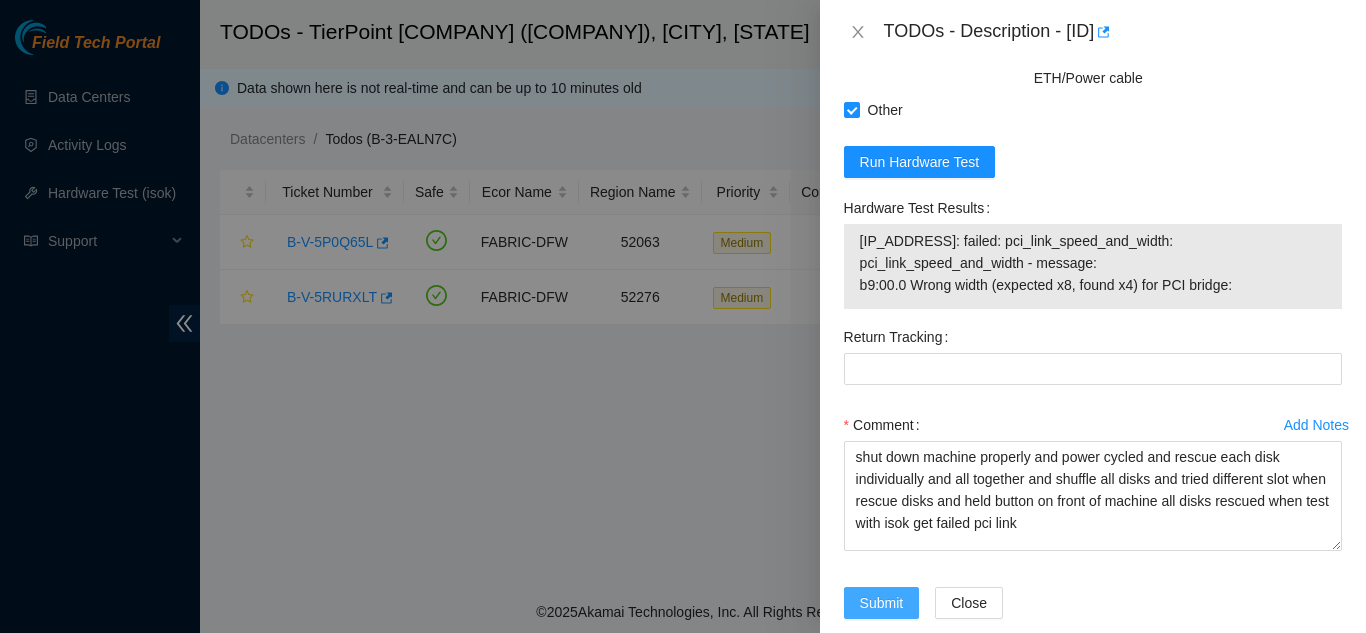 click on "Submit" at bounding box center (882, 603) 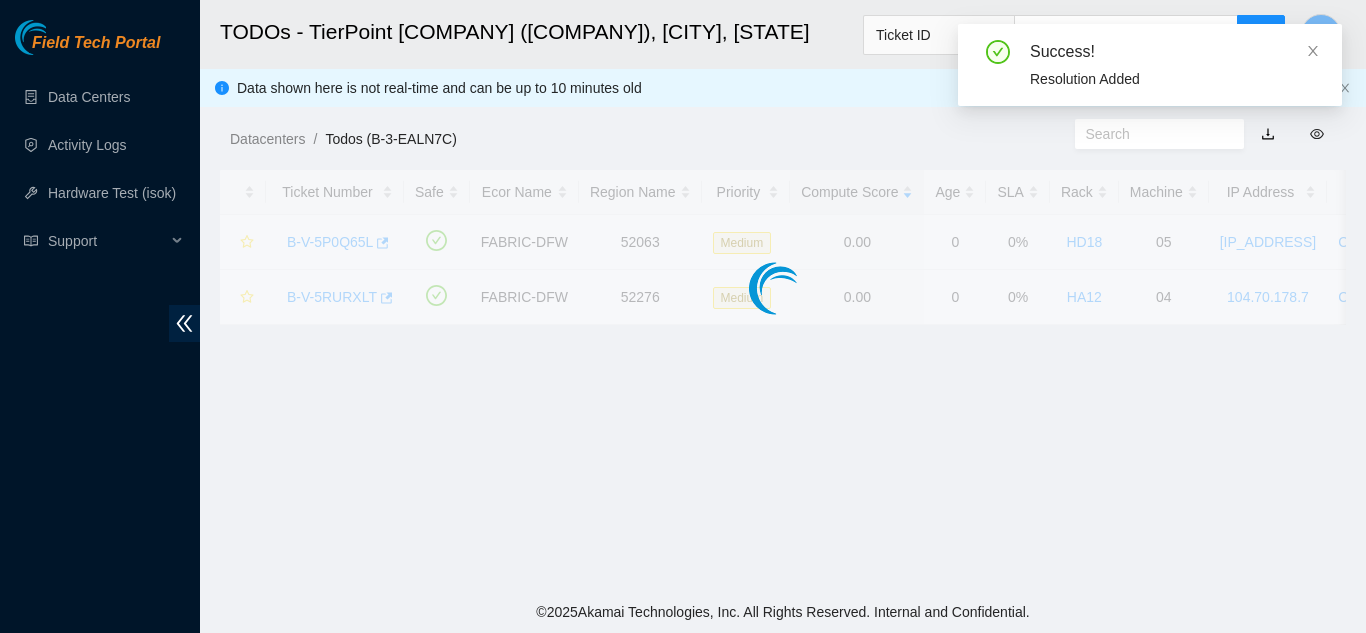 scroll, scrollTop: 613, scrollLeft: 0, axis: vertical 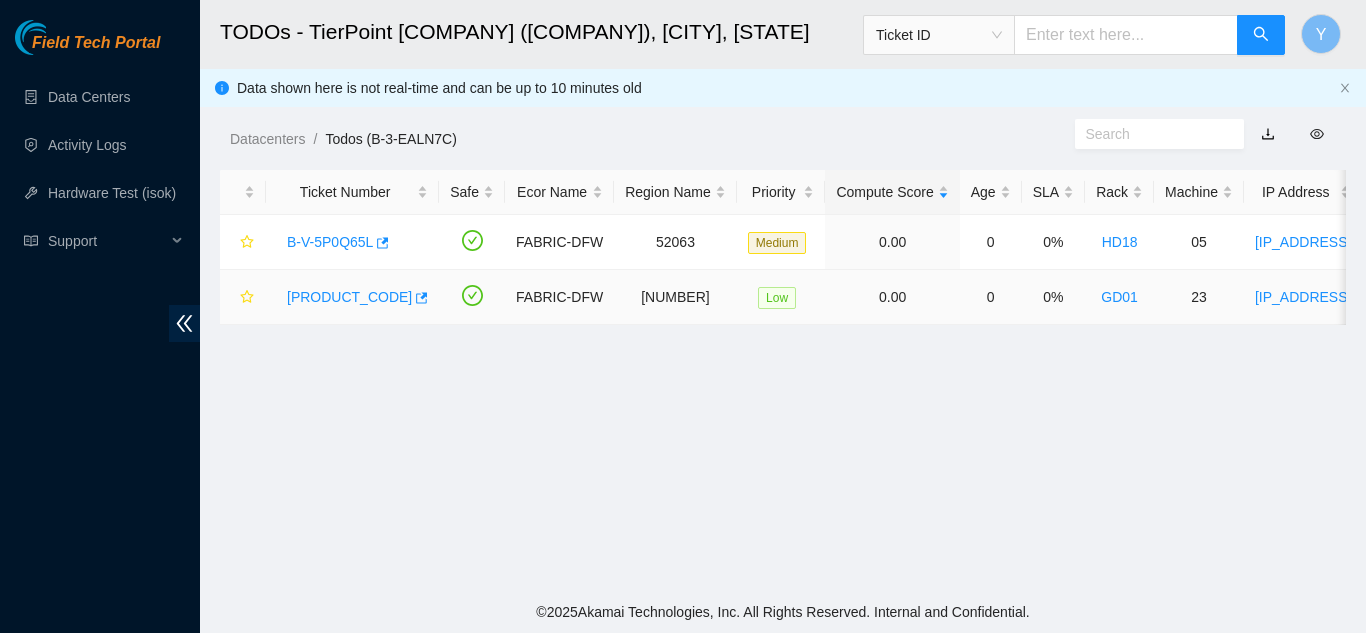 click on "B-W-136GZJS" at bounding box center (349, 297) 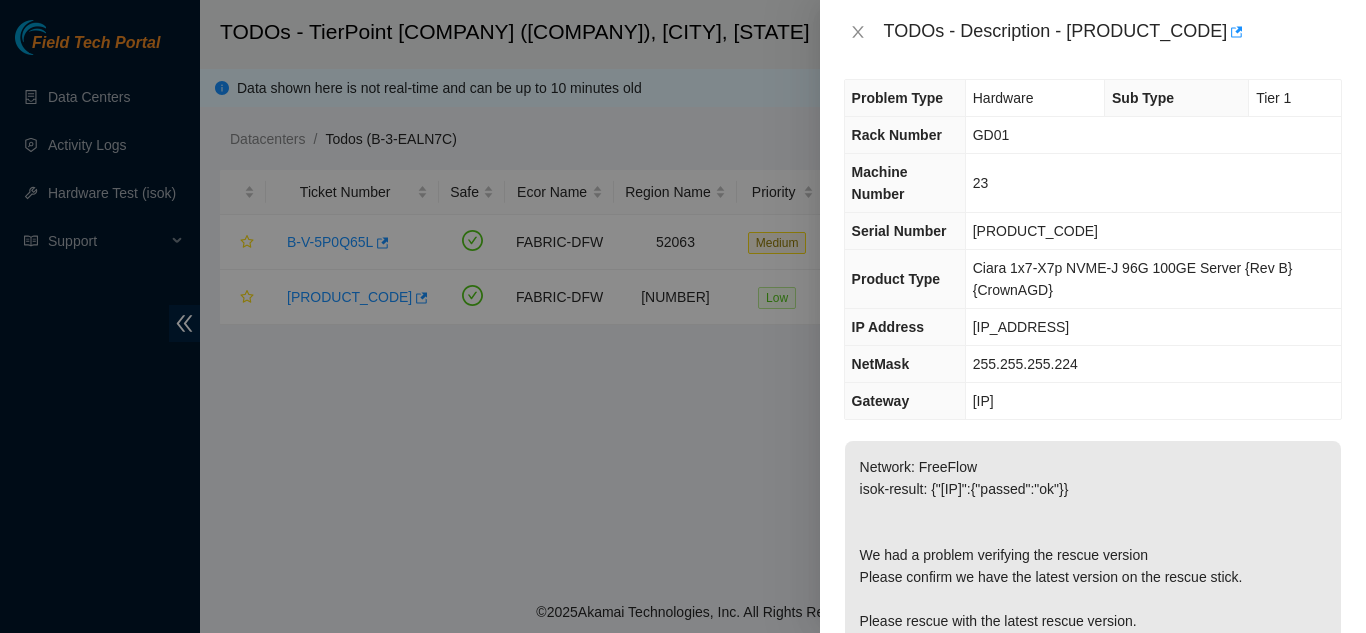 scroll, scrollTop: 0, scrollLeft: 0, axis: both 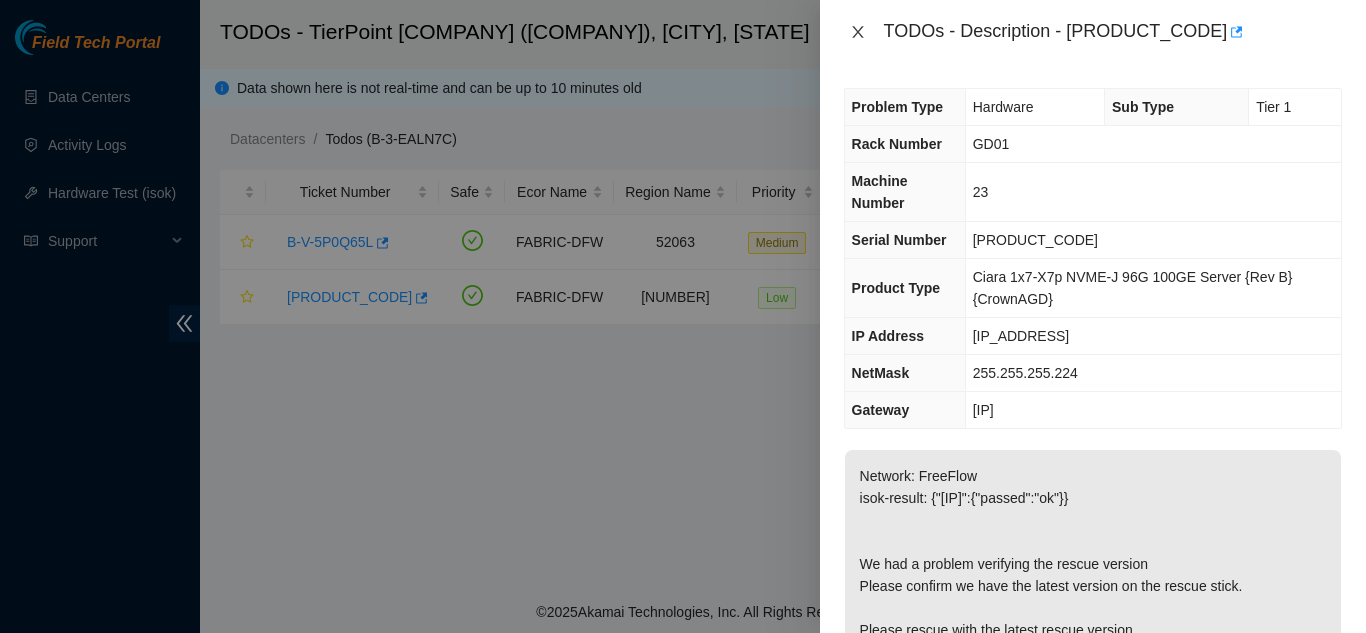 click 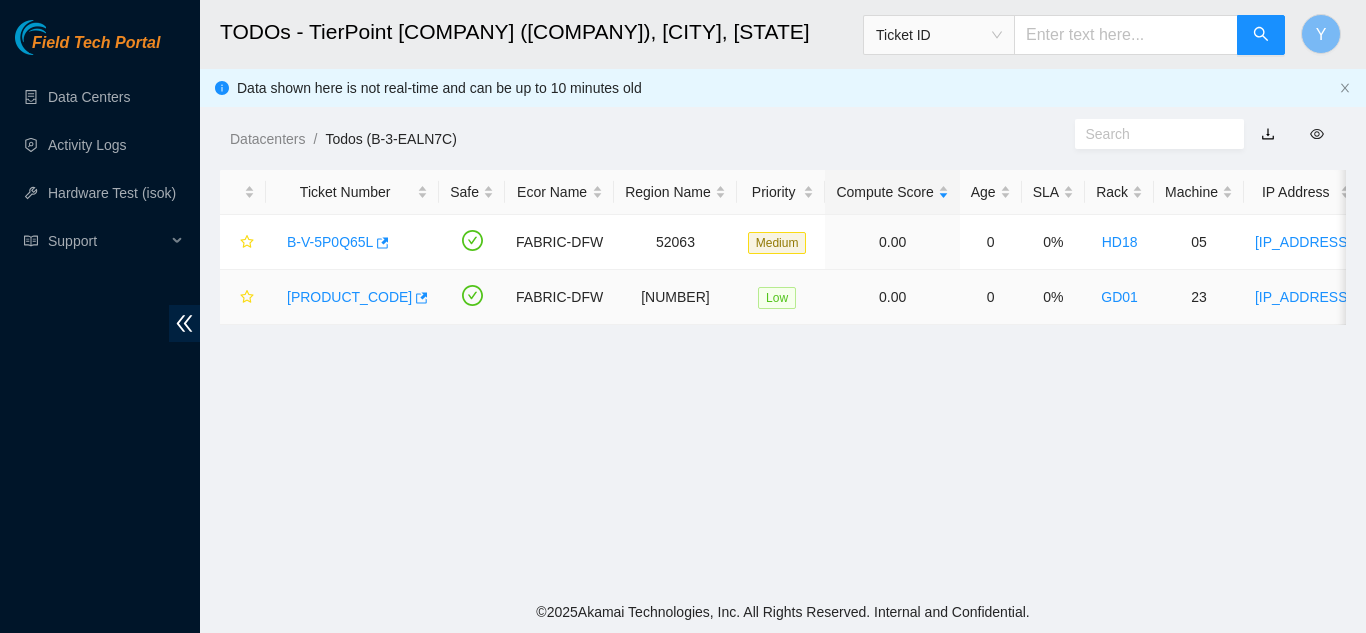 click on "B-W-136GZJS" at bounding box center [349, 297] 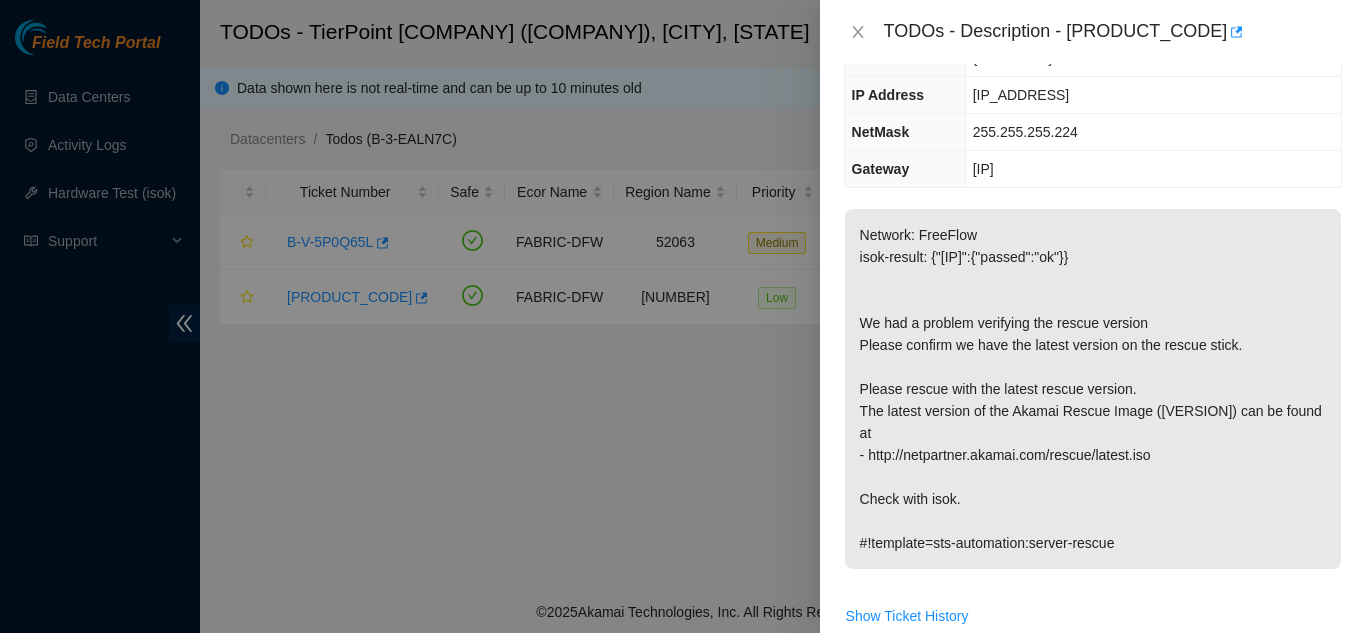 scroll, scrollTop: 240, scrollLeft: 0, axis: vertical 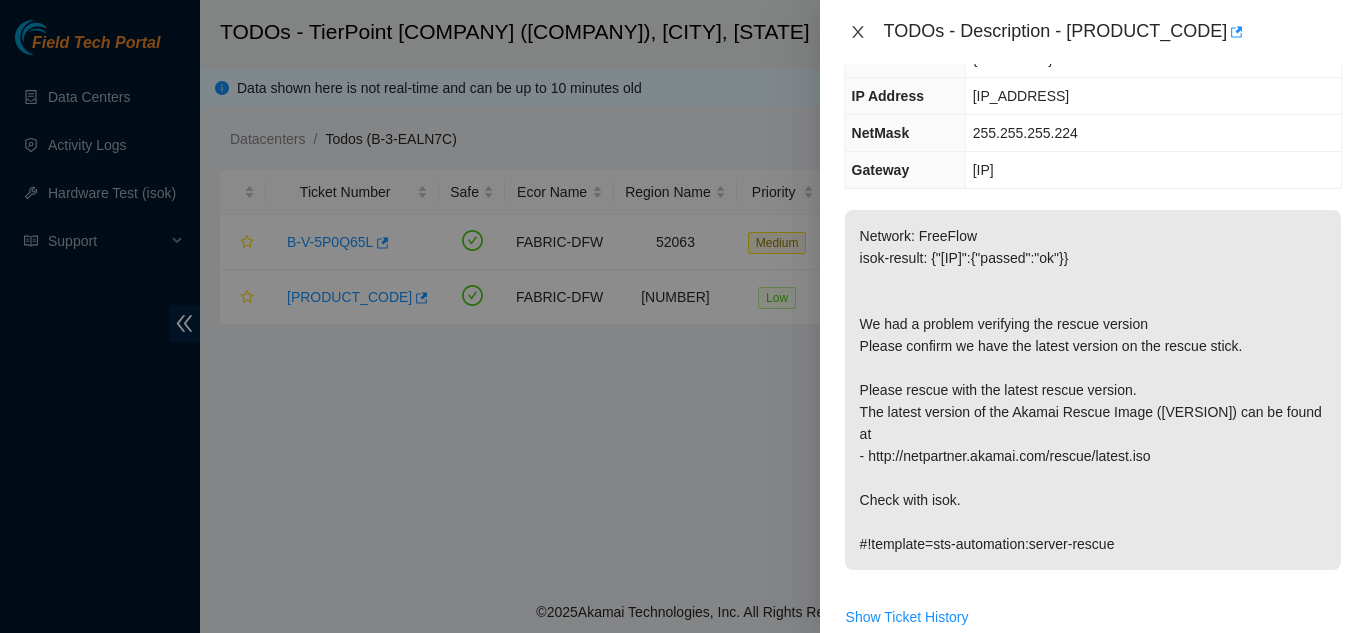 click 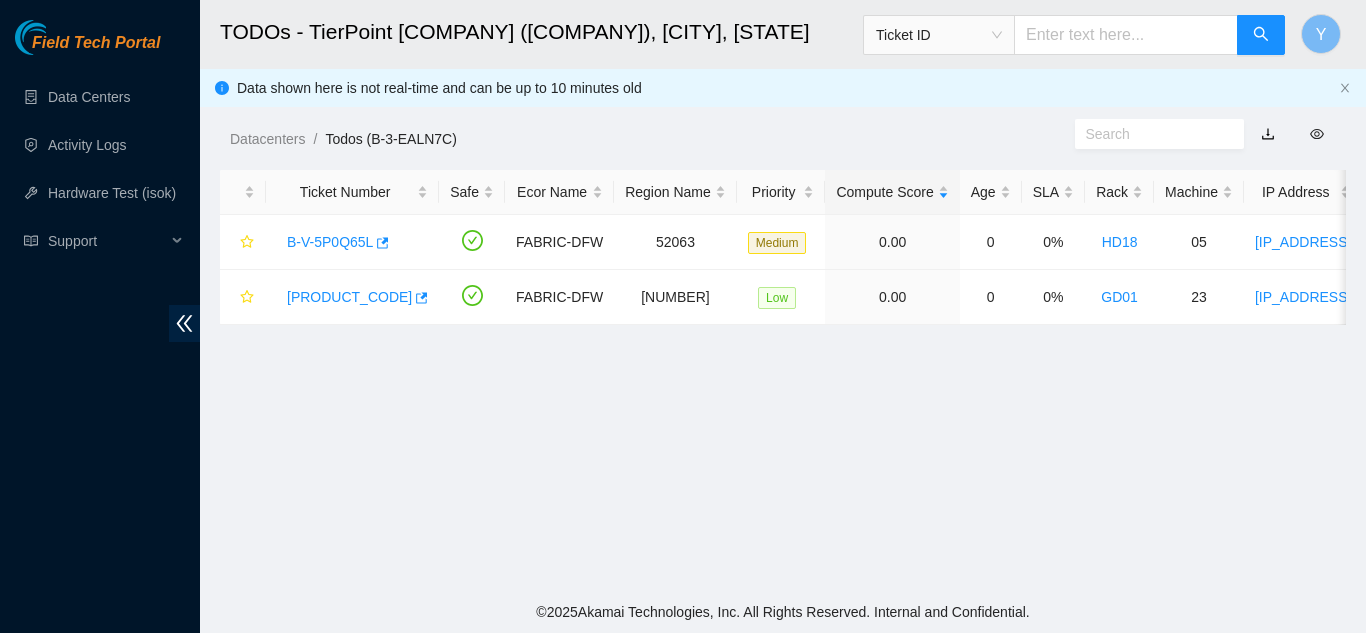 scroll, scrollTop: 284, scrollLeft: 0, axis: vertical 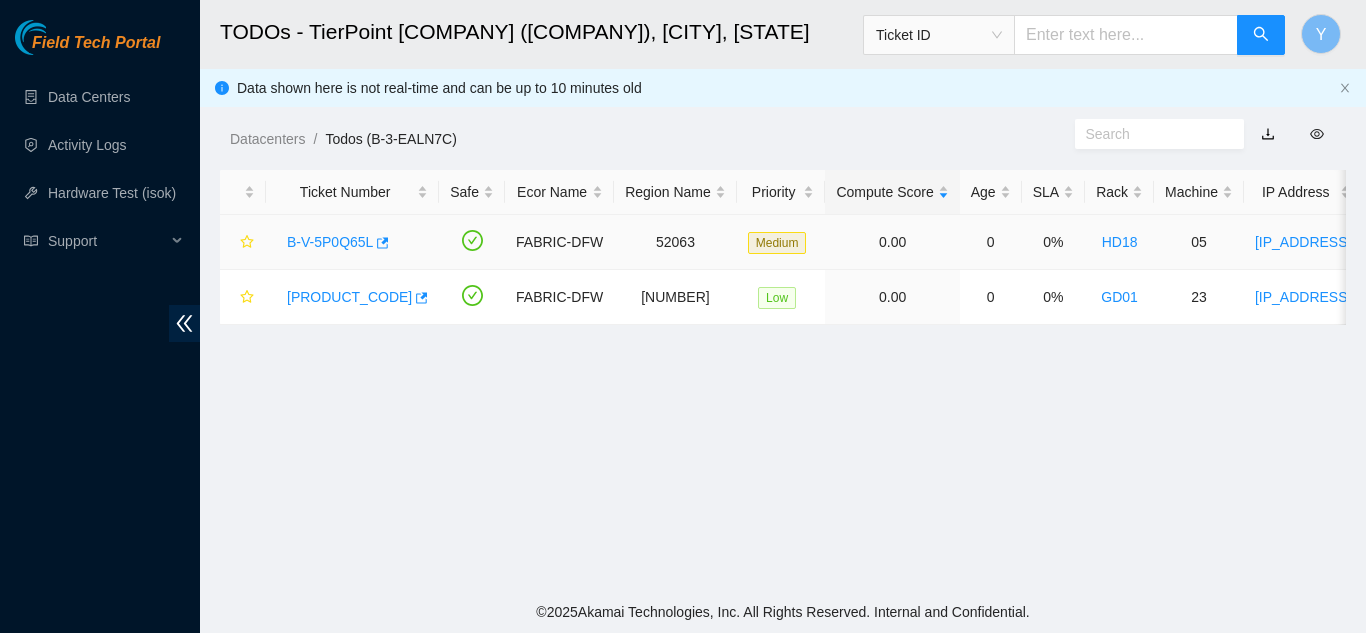 click on "B-V-5P0Q65L" at bounding box center [330, 242] 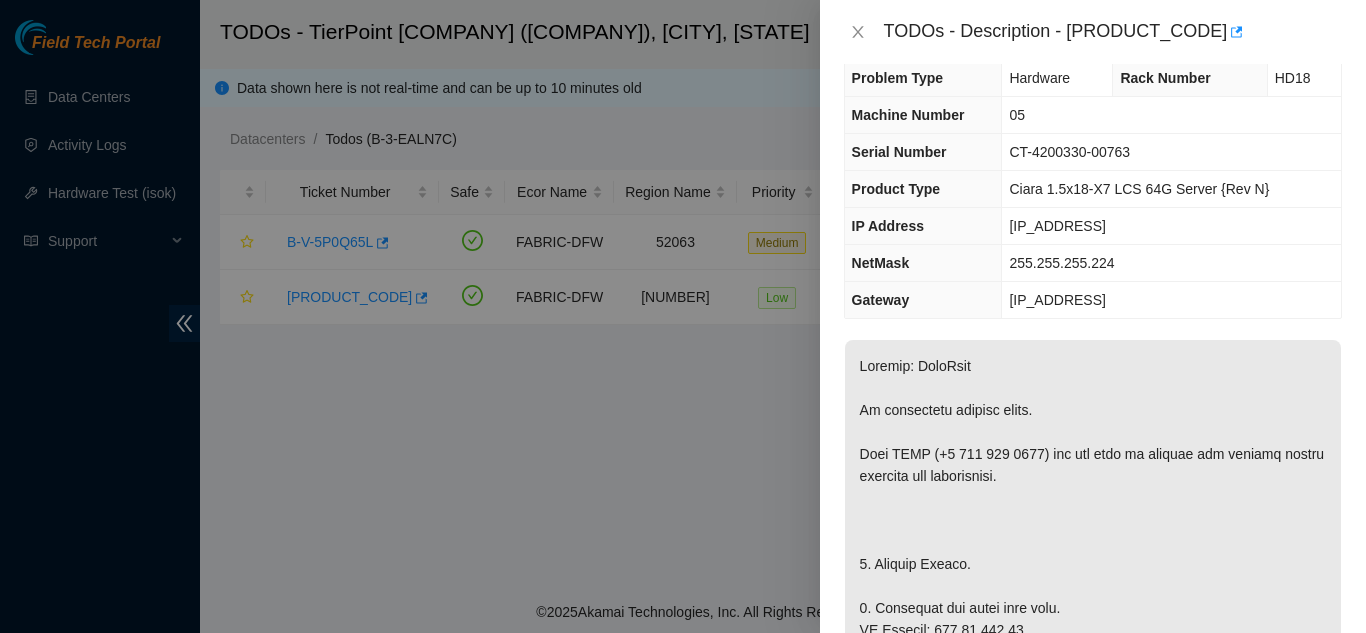 scroll, scrollTop: 0, scrollLeft: 0, axis: both 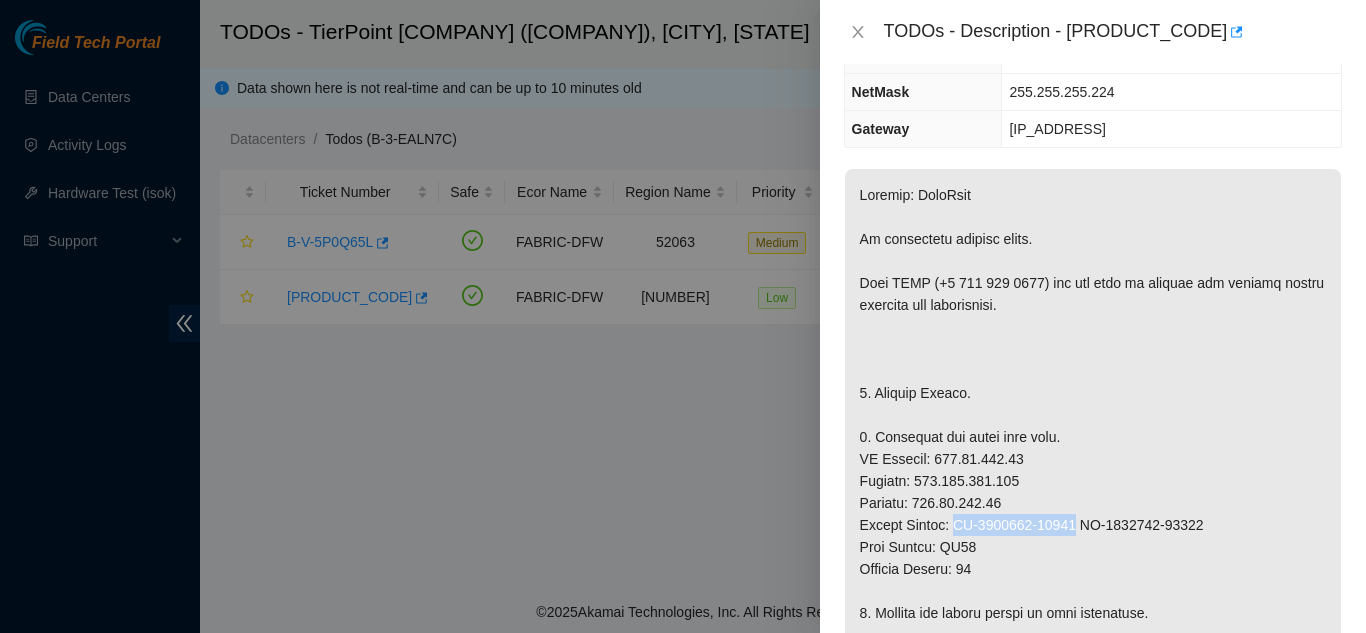 drag, startPoint x: 954, startPoint y: 523, endPoint x: 1074, endPoint y: 523, distance: 120 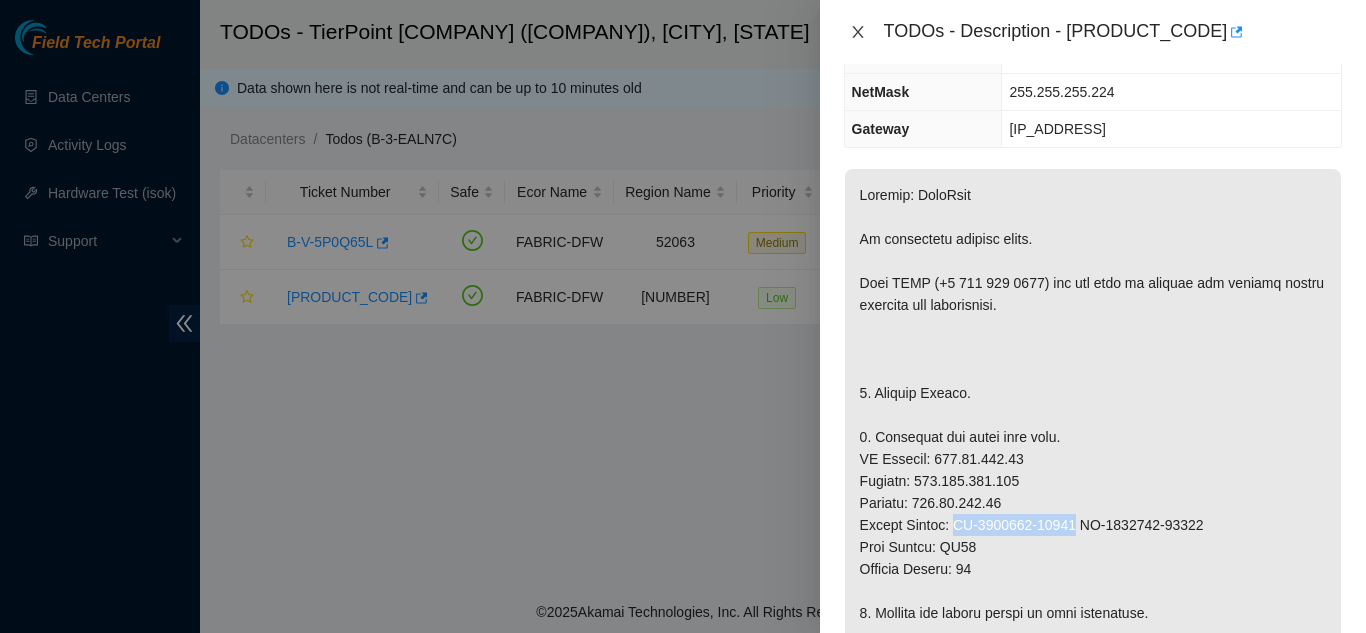 click 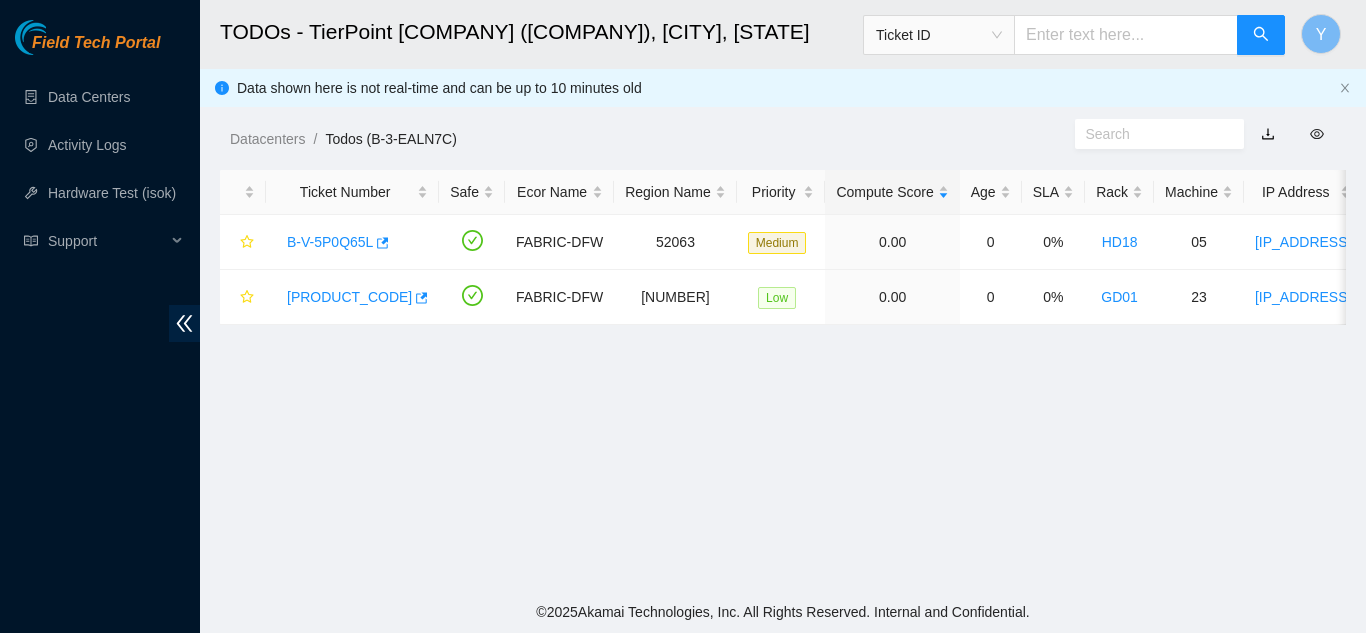 scroll, scrollTop: 266, scrollLeft: 0, axis: vertical 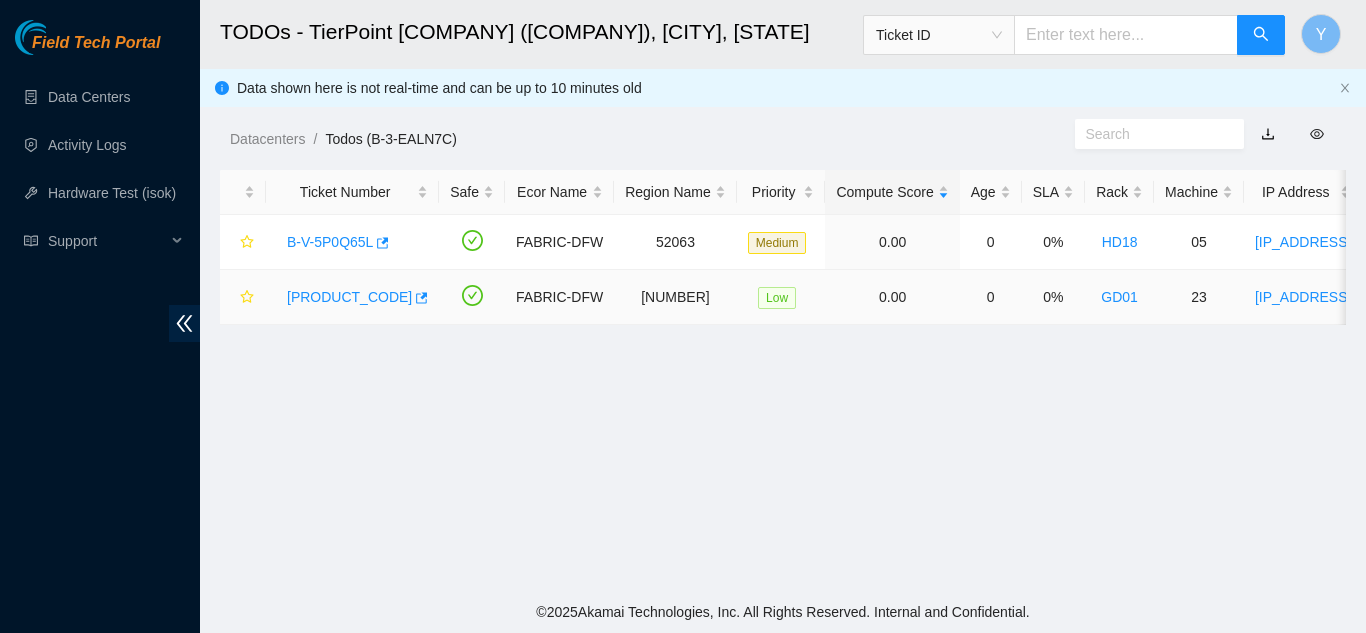 click on "B-W-136GZJS" at bounding box center (349, 297) 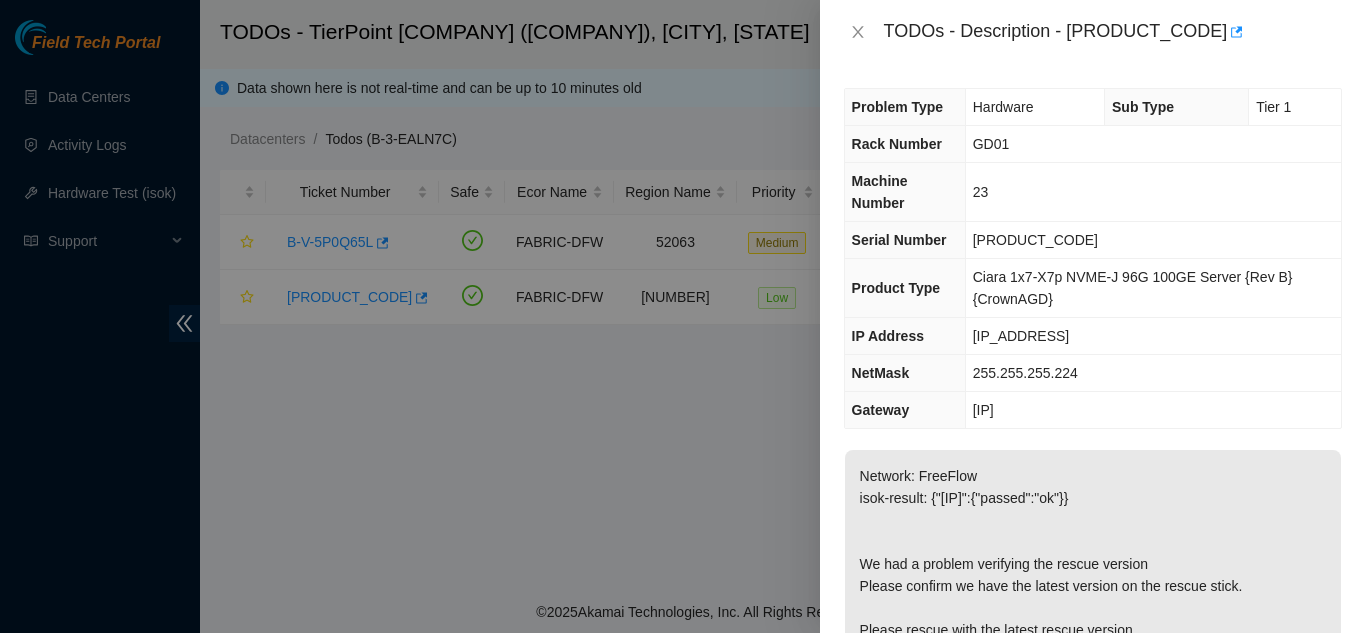 scroll, scrollTop: 3, scrollLeft: 0, axis: vertical 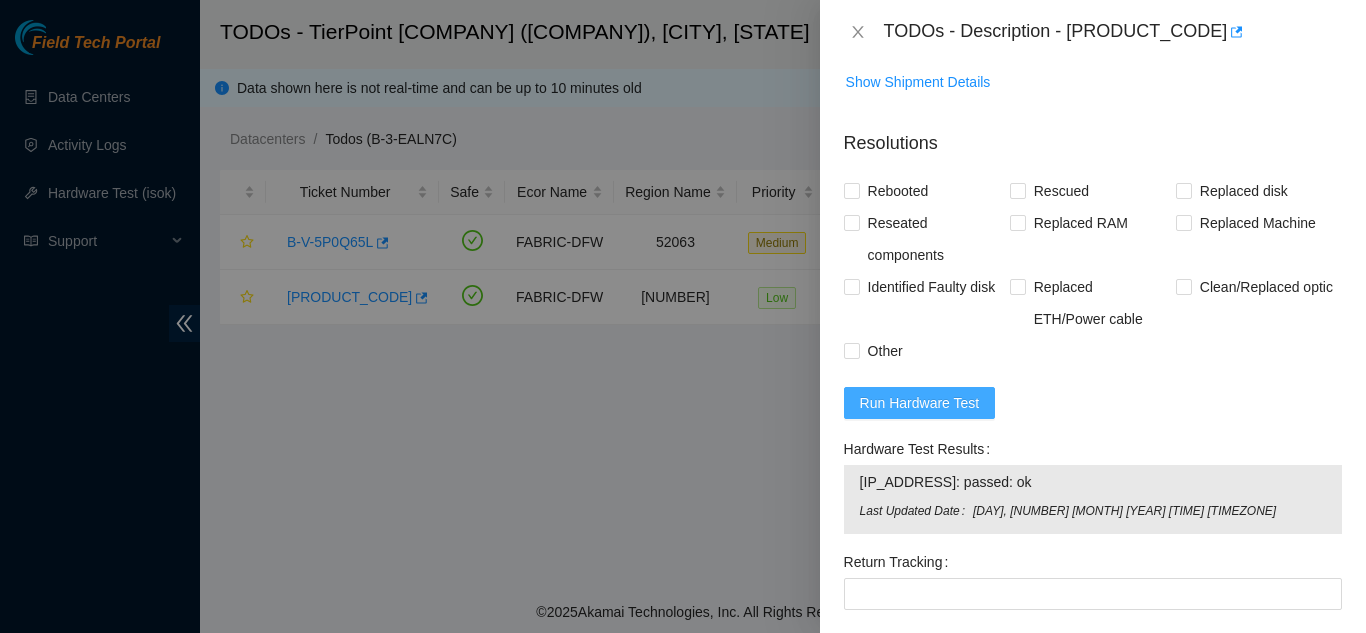 click on "Run Hardware Test" at bounding box center [920, 403] 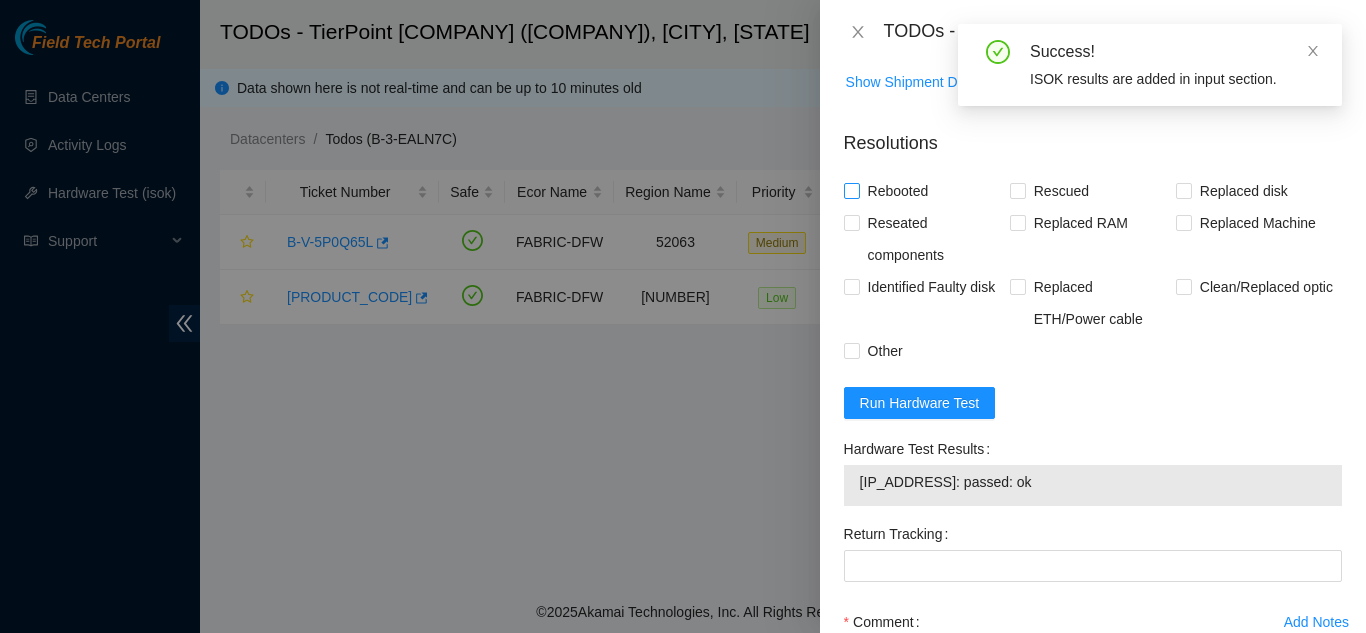 click on "Rebooted" at bounding box center [851, 190] 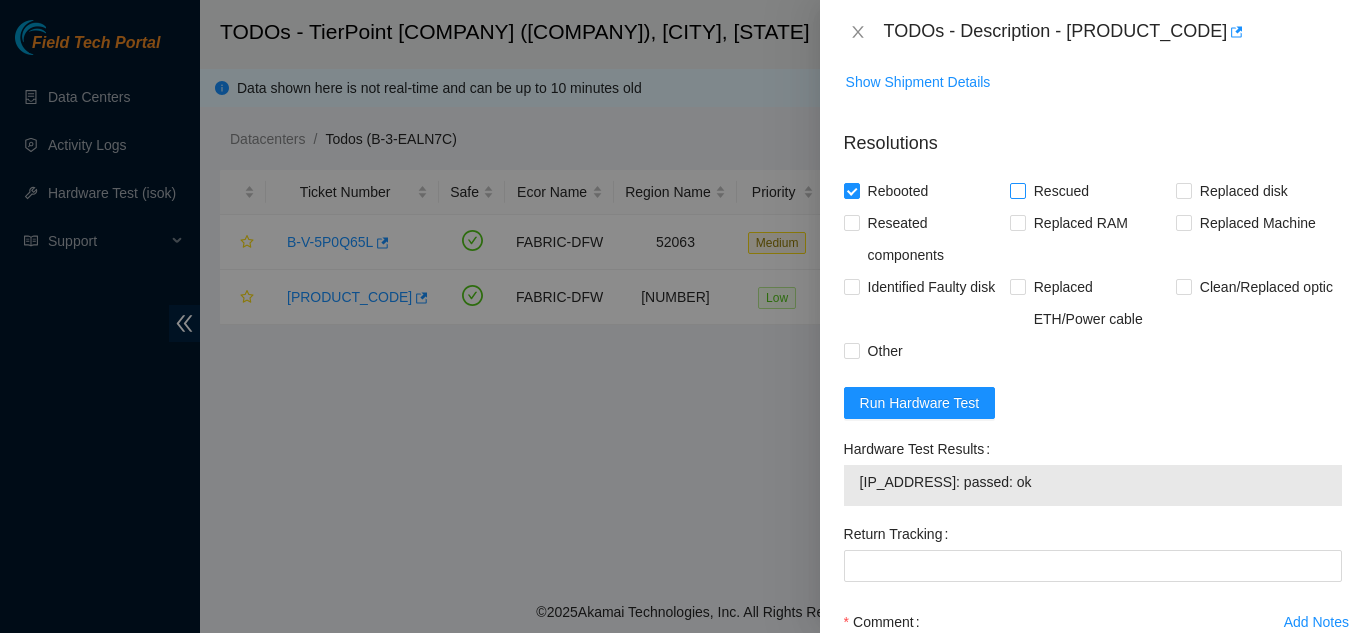 click on "Rescued" at bounding box center [1017, 190] 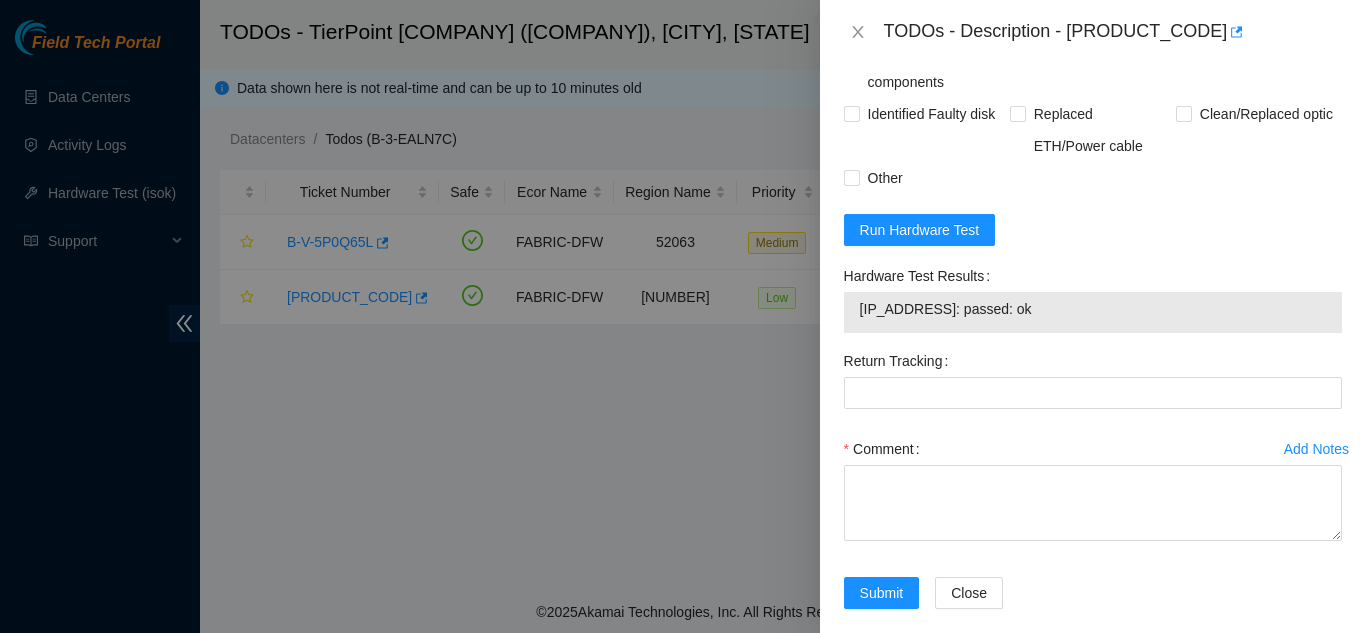 scroll, scrollTop: 999, scrollLeft: 0, axis: vertical 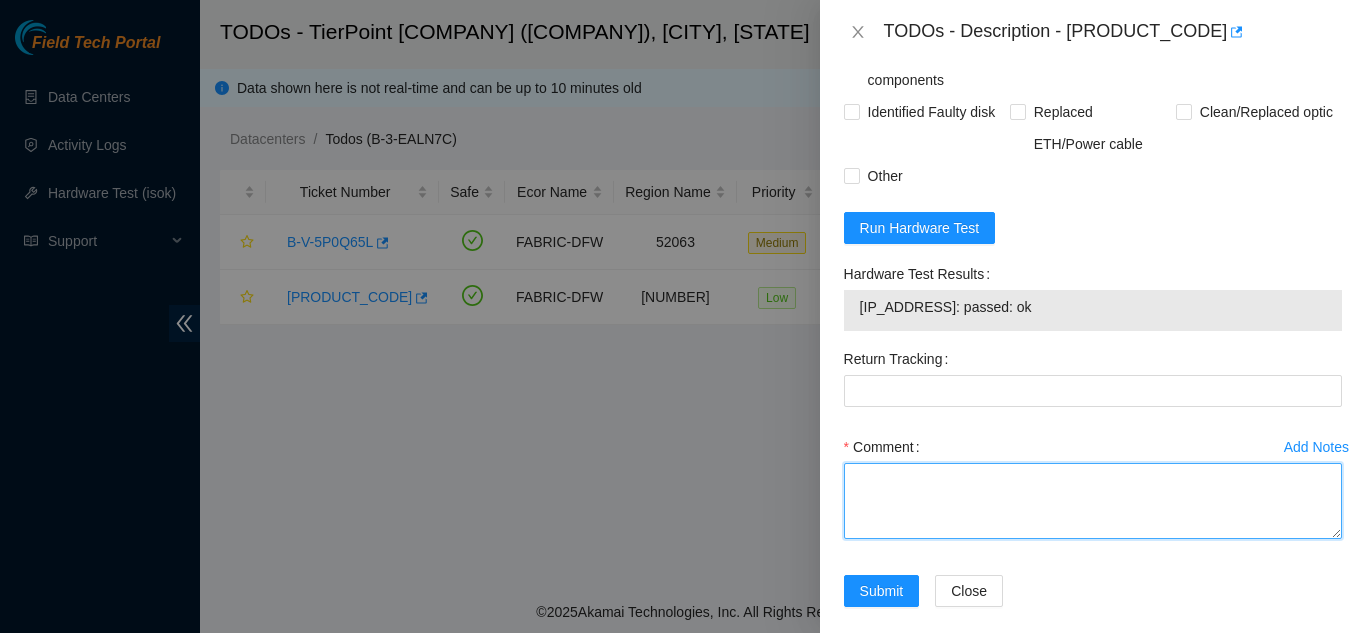 click on "Comment" at bounding box center [1093, 501] 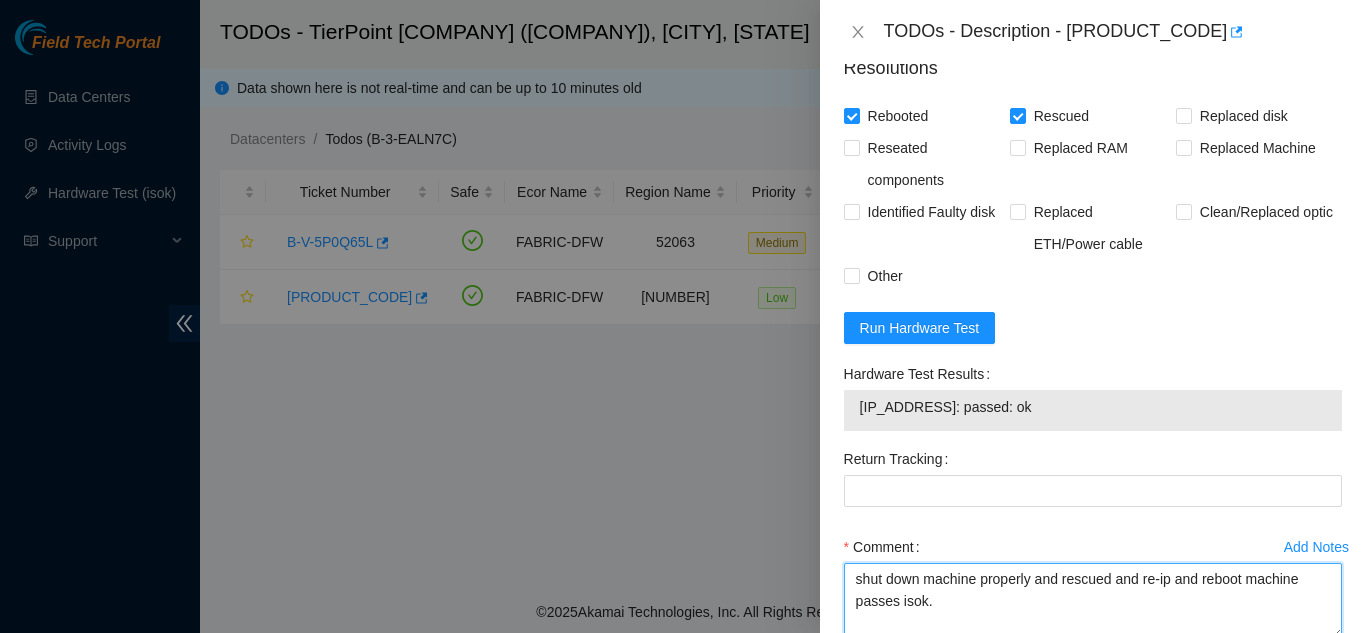 scroll, scrollTop: 999, scrollLeft: 0, axis: vertical 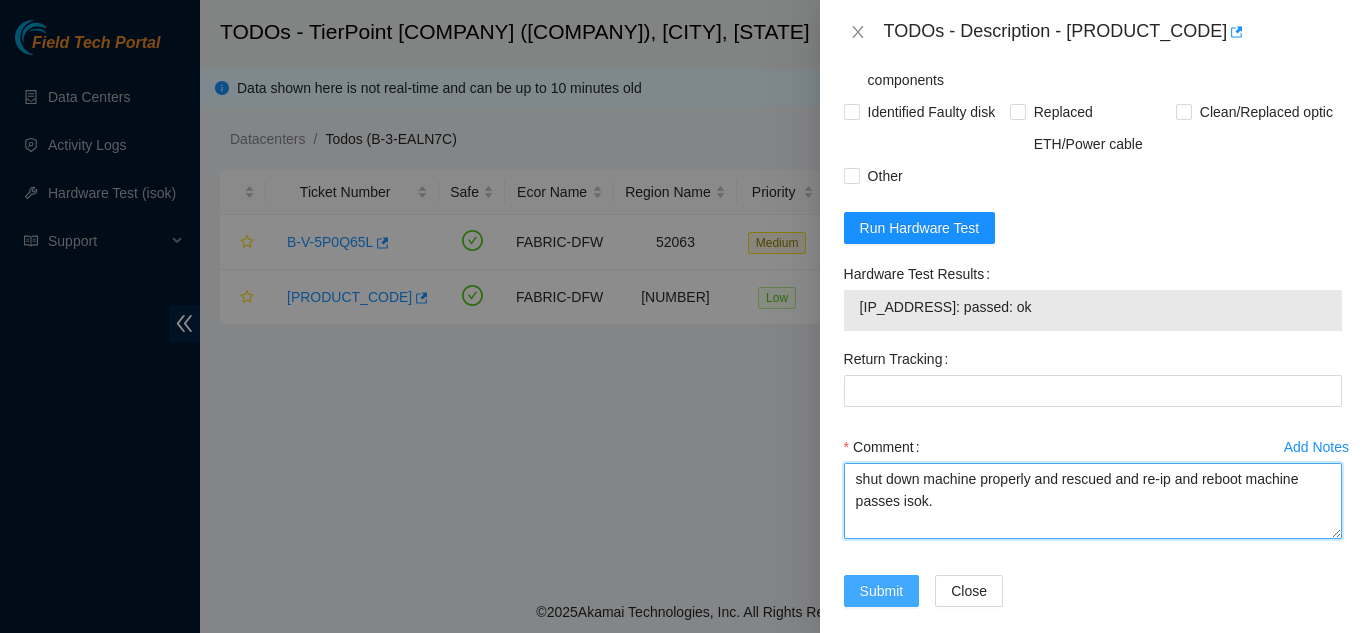 type on "shut down machine properly and rescued and re-ip and reboot machine passes isok." 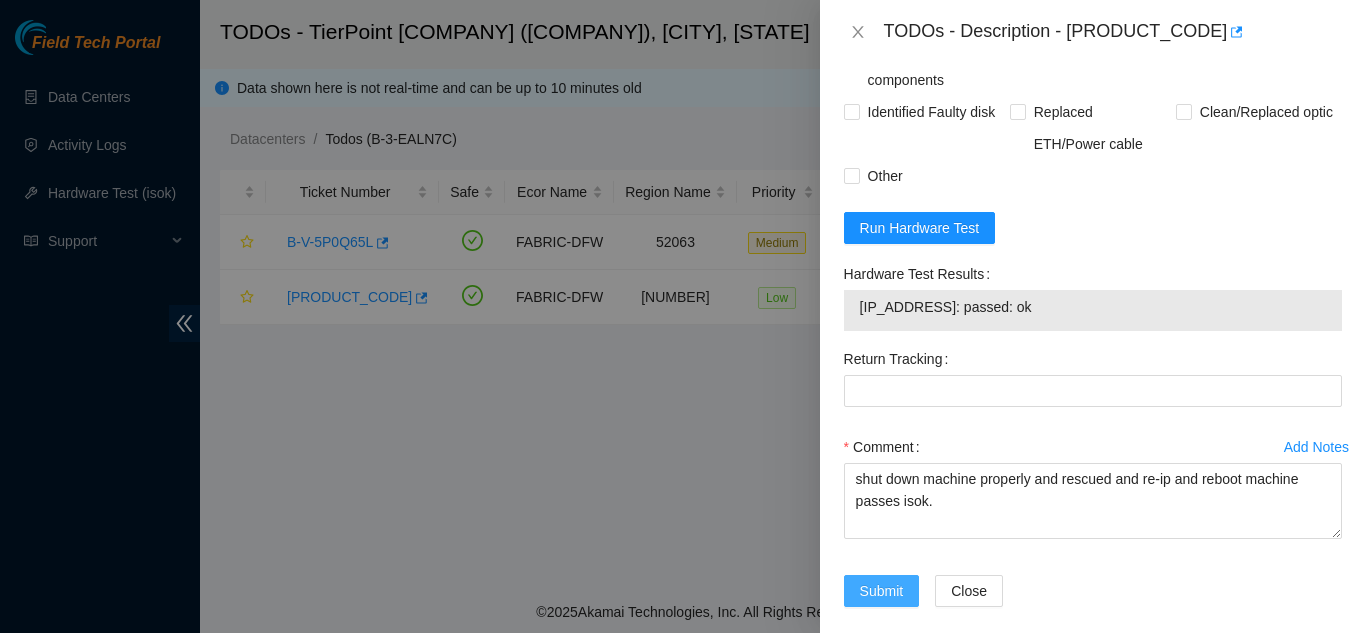 click on "Submit" at bounding box center (882, 591) 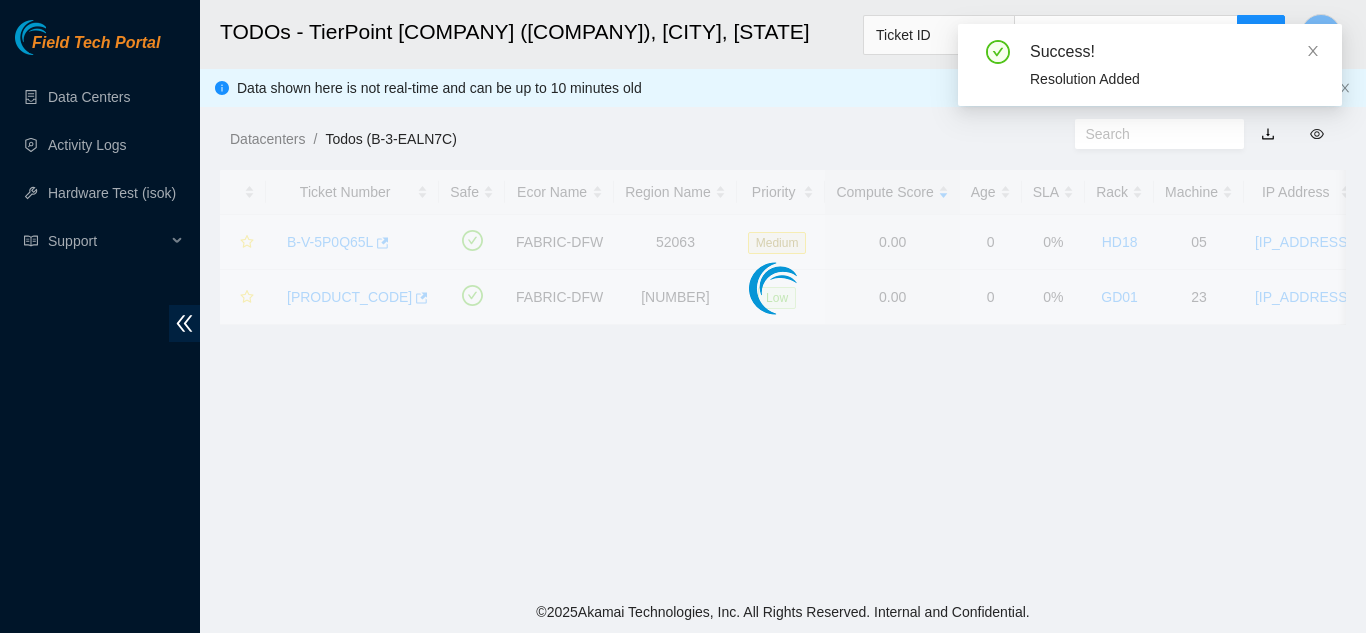 scroll, scrollTop: 613, scrollLeft: 0, axis: vertical 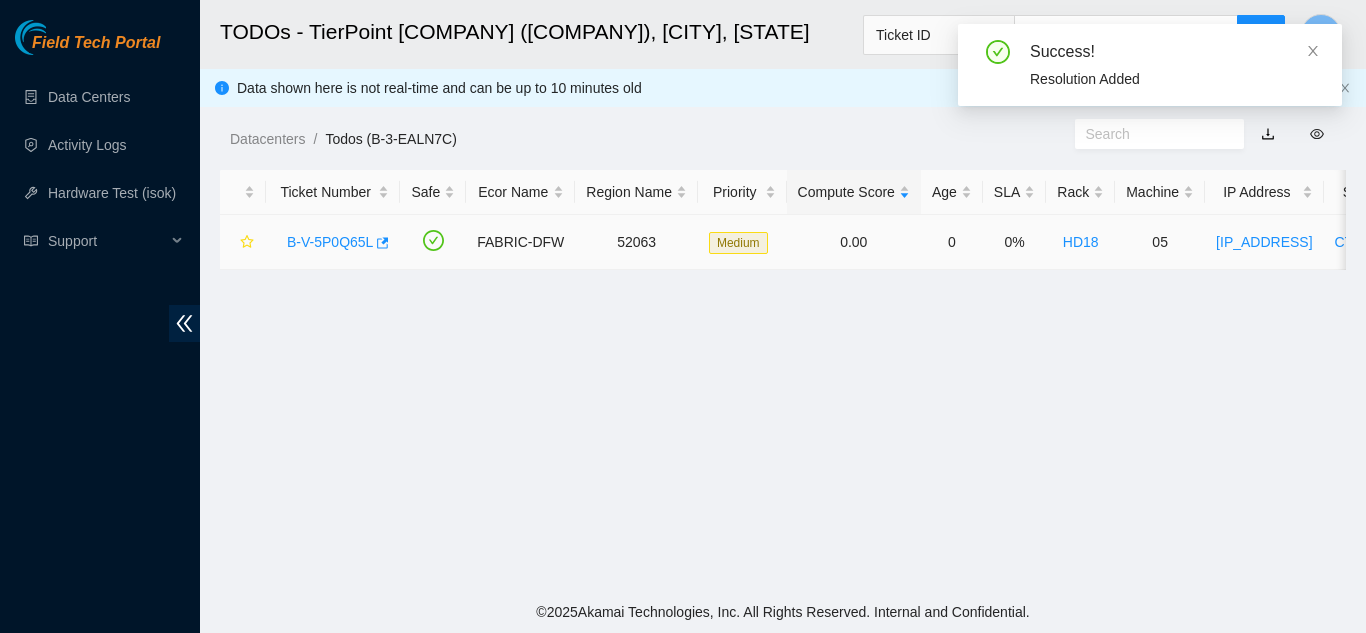click on "B-V-5P0Q65L" at bounding box center (330, 242) 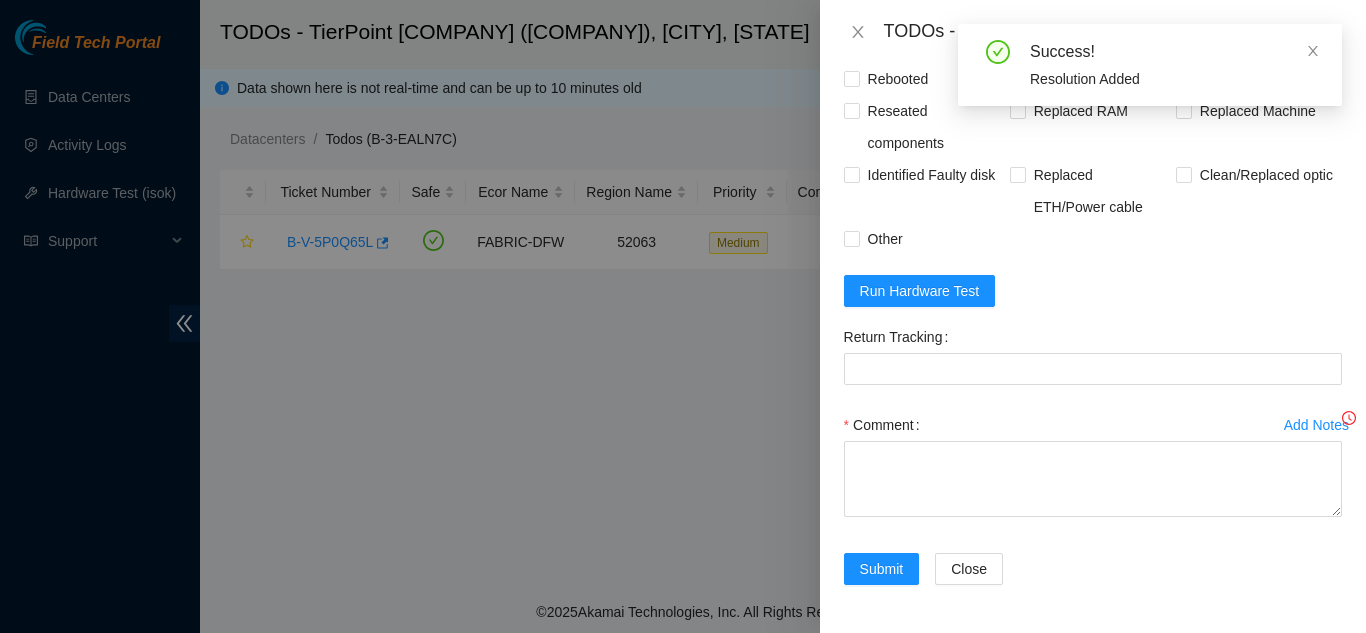 scroll, scrollTop: 1738, scrollLeft: 0, axis: vertical 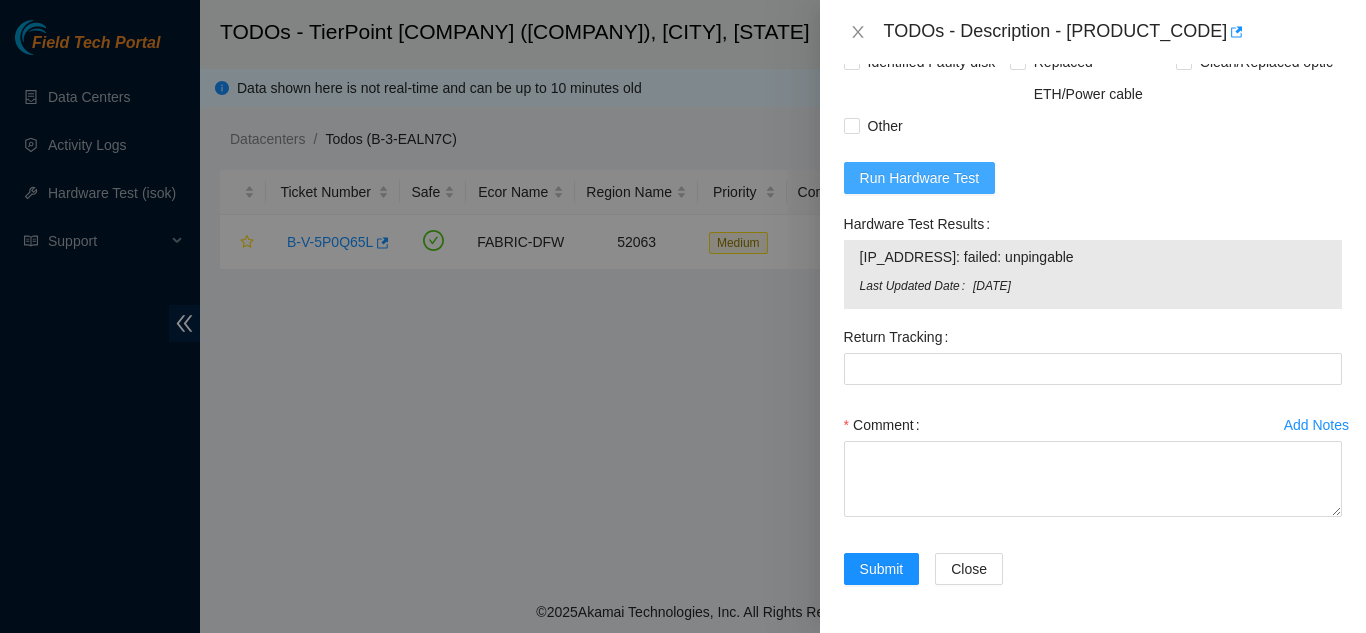 click on "Run Hardware Test" at bounding box center (920, 178) 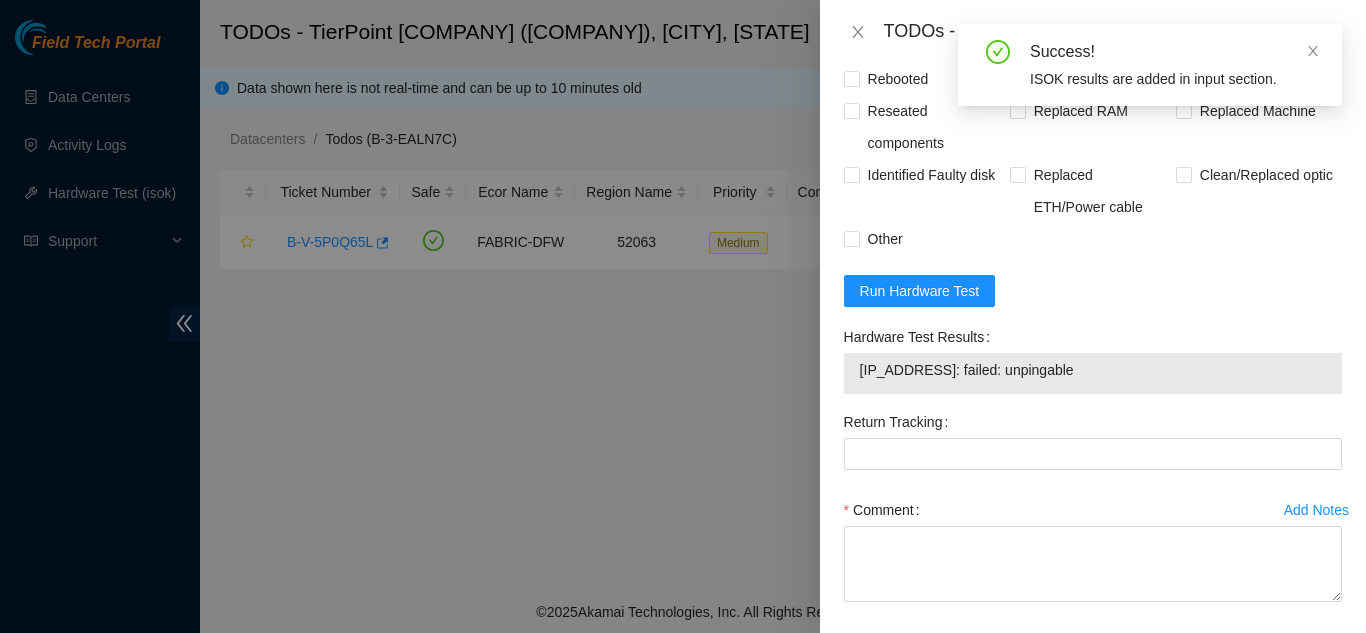 scroll, scrollTop: 1710, scrollLeft: 0, axis: vertical 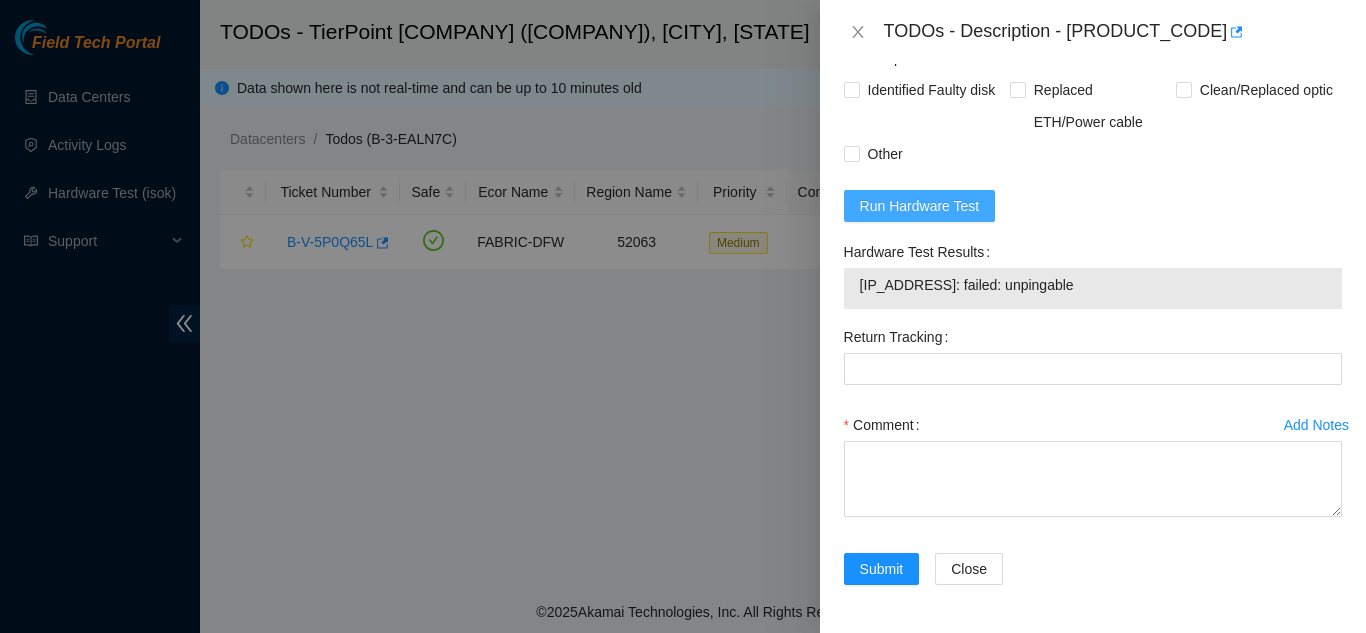 click on "Run Hardware Test" at bounding box center [920, 206] 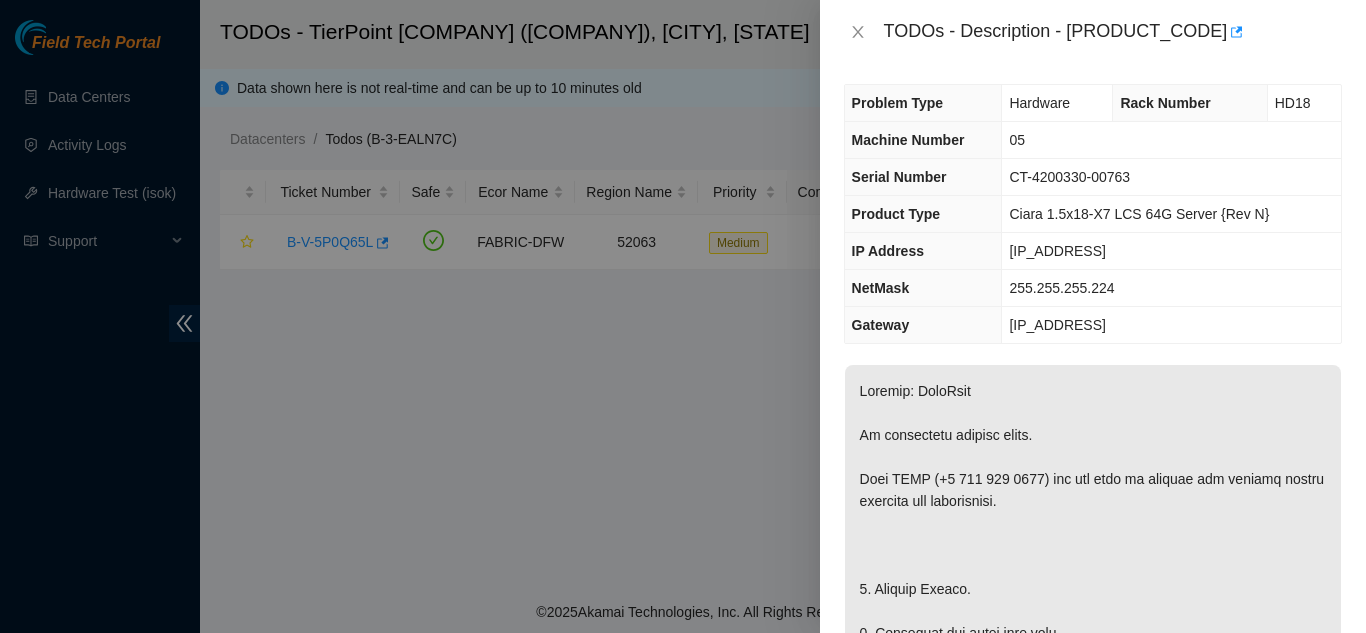 scroll, scrollTop: 0, scrollLeft: 0, axis: both 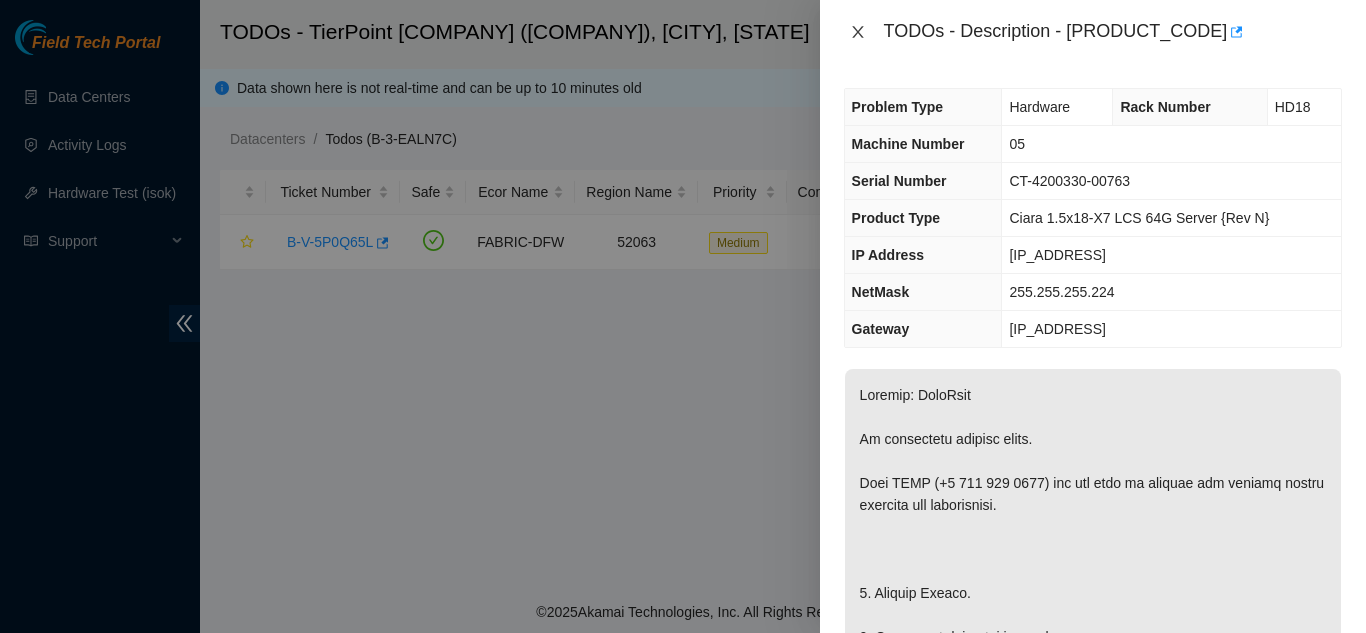 click 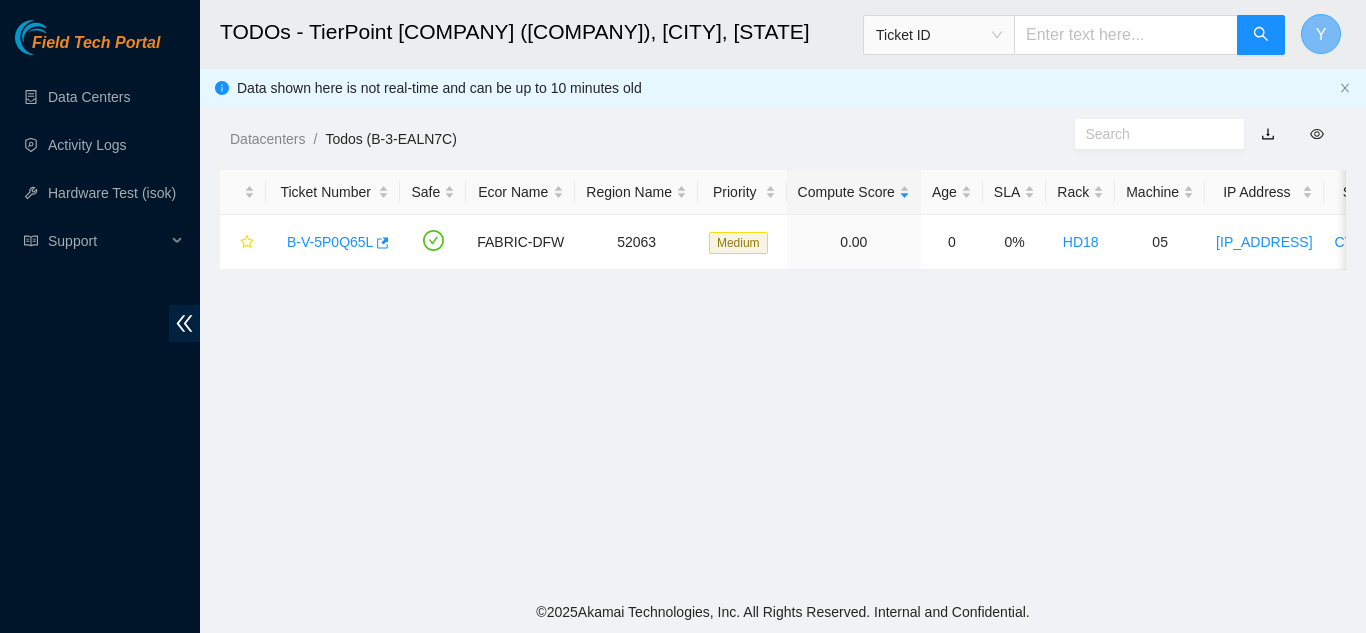 click on "Y" at bounding box center [1321, 34] 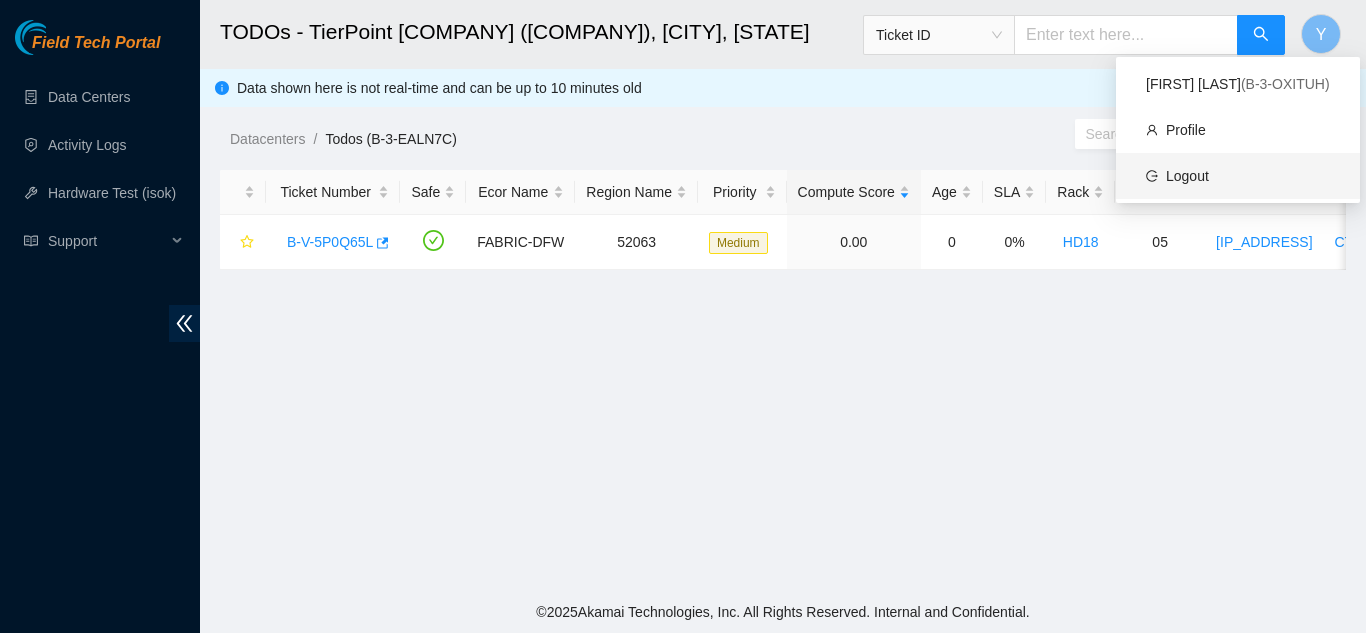 click on "Logout" at bounding box center (1187, 176) 